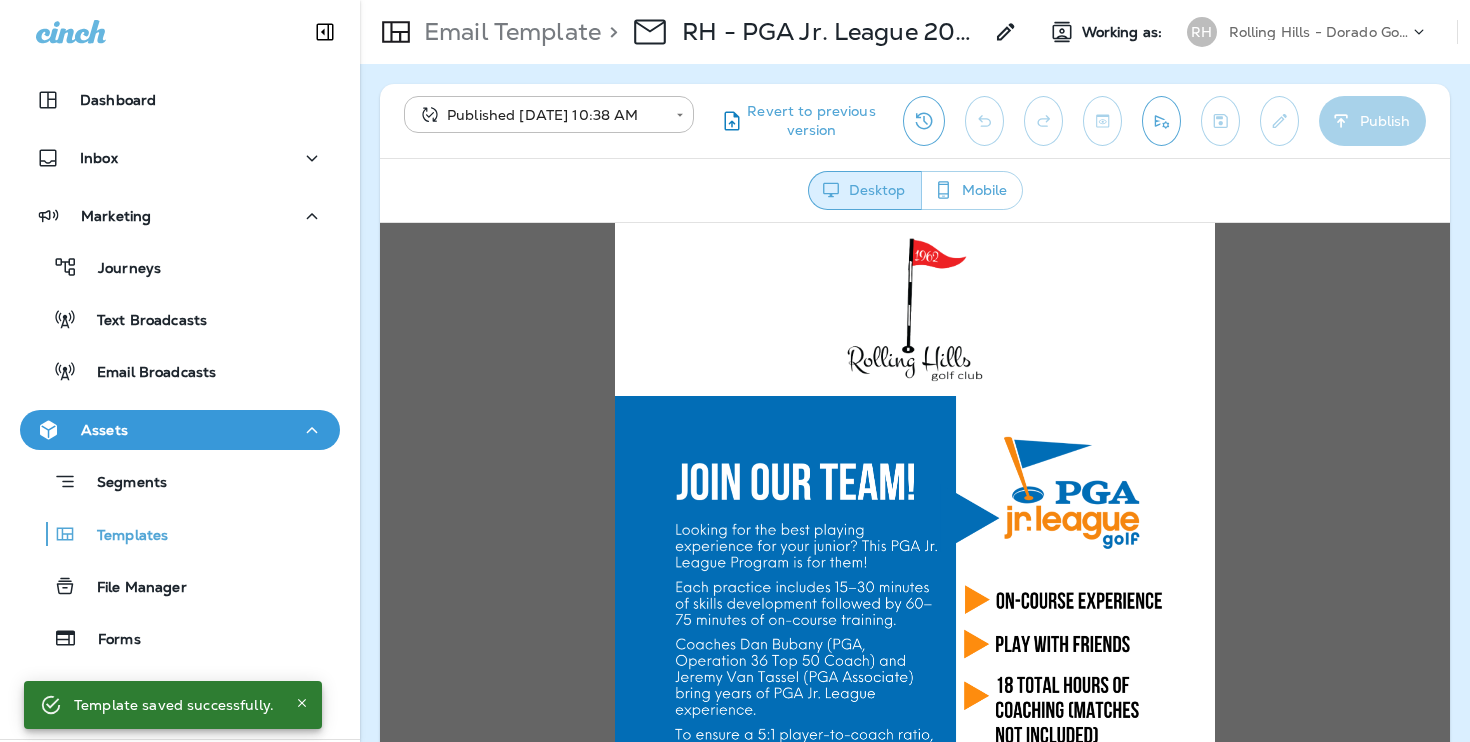 scroll, scrollTop: 0, scrollLeft: 0, axis: both 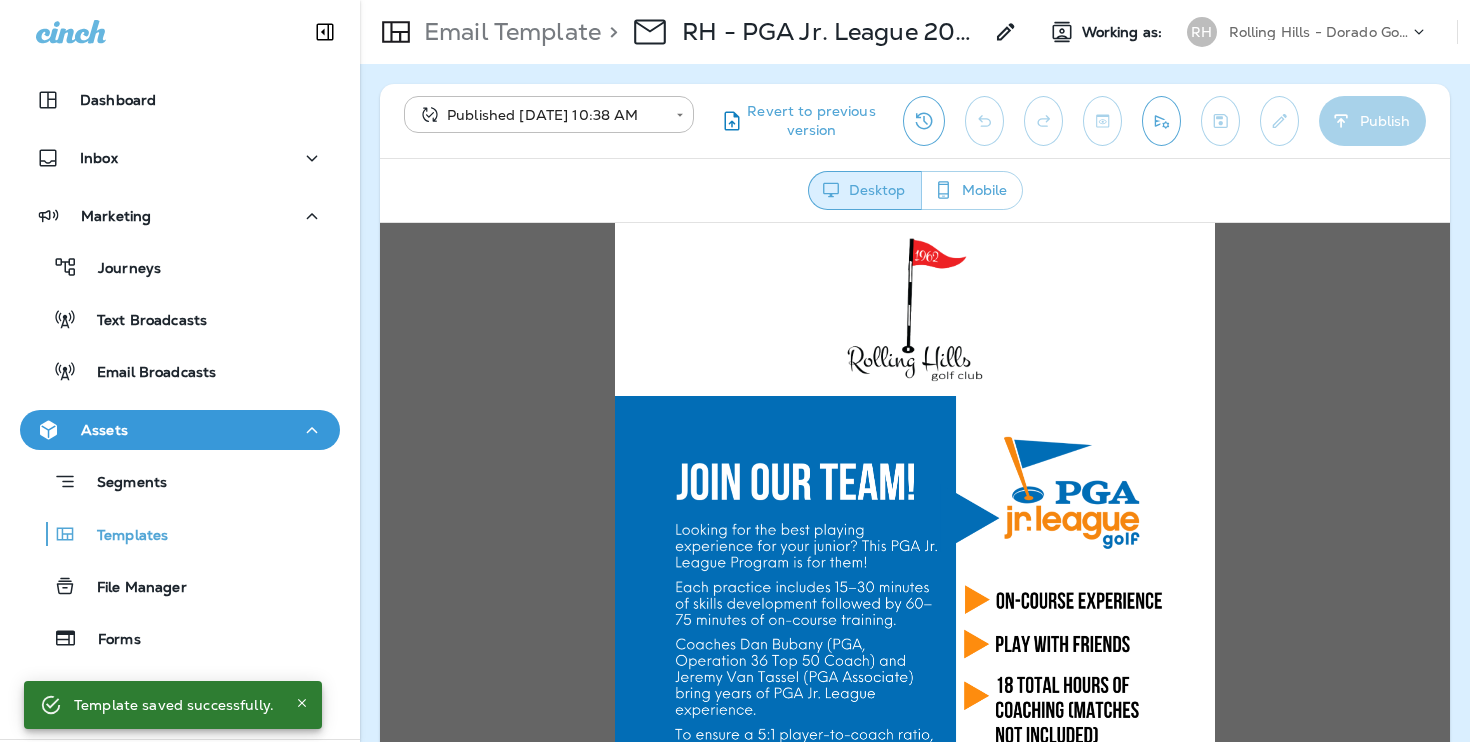 click on "Rolling Hills - Dorado Golf Courses" at bounding box center [1319, 32] 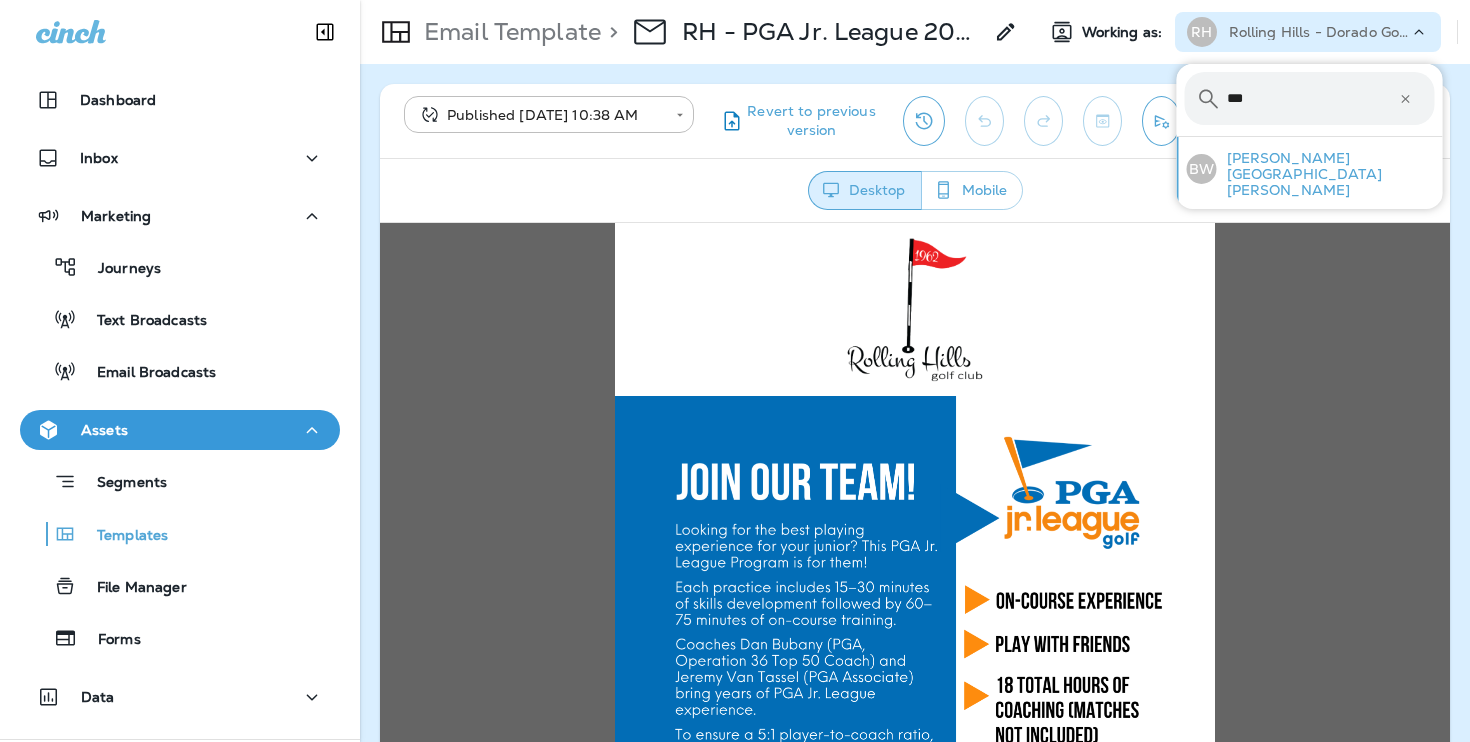 type on "***" 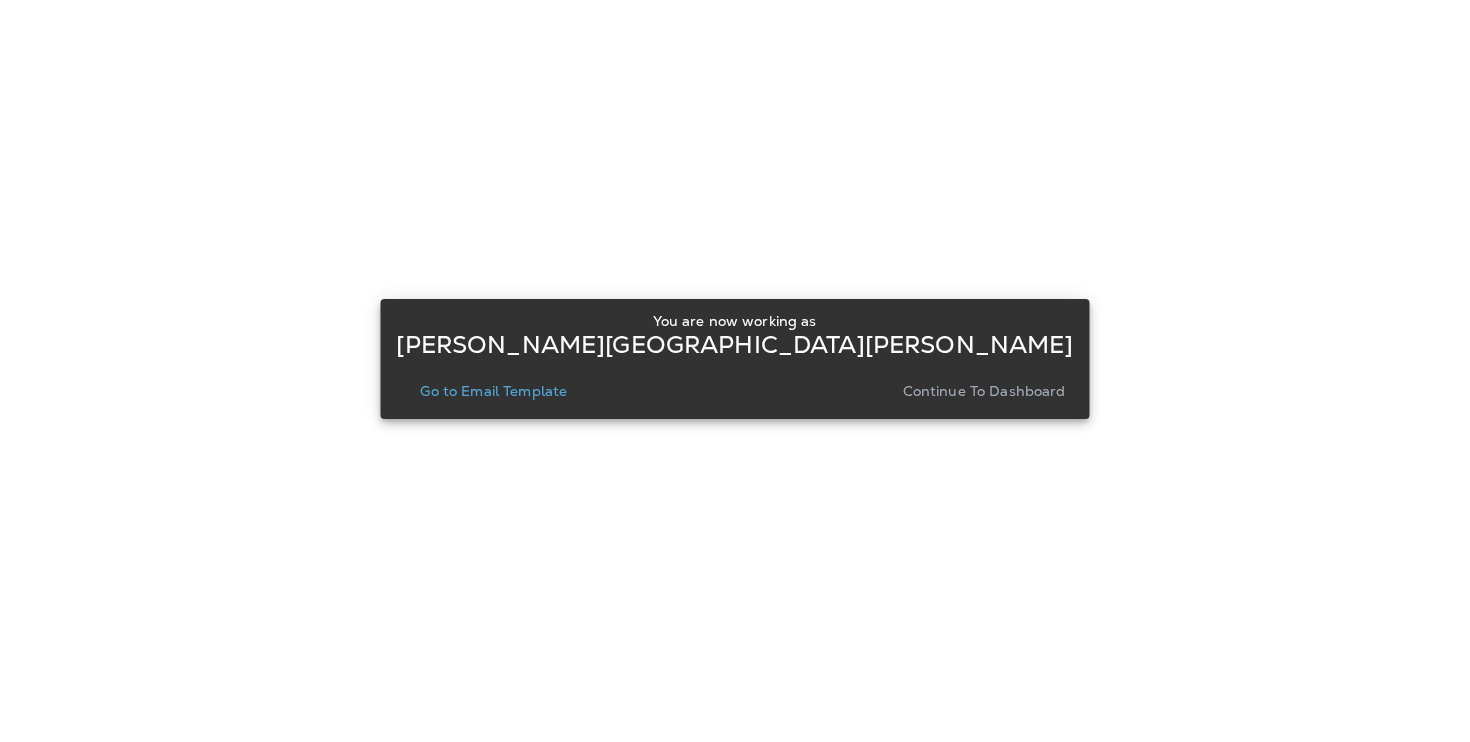 click on "Continue to Dashboard" at bounding box center (984, 391) 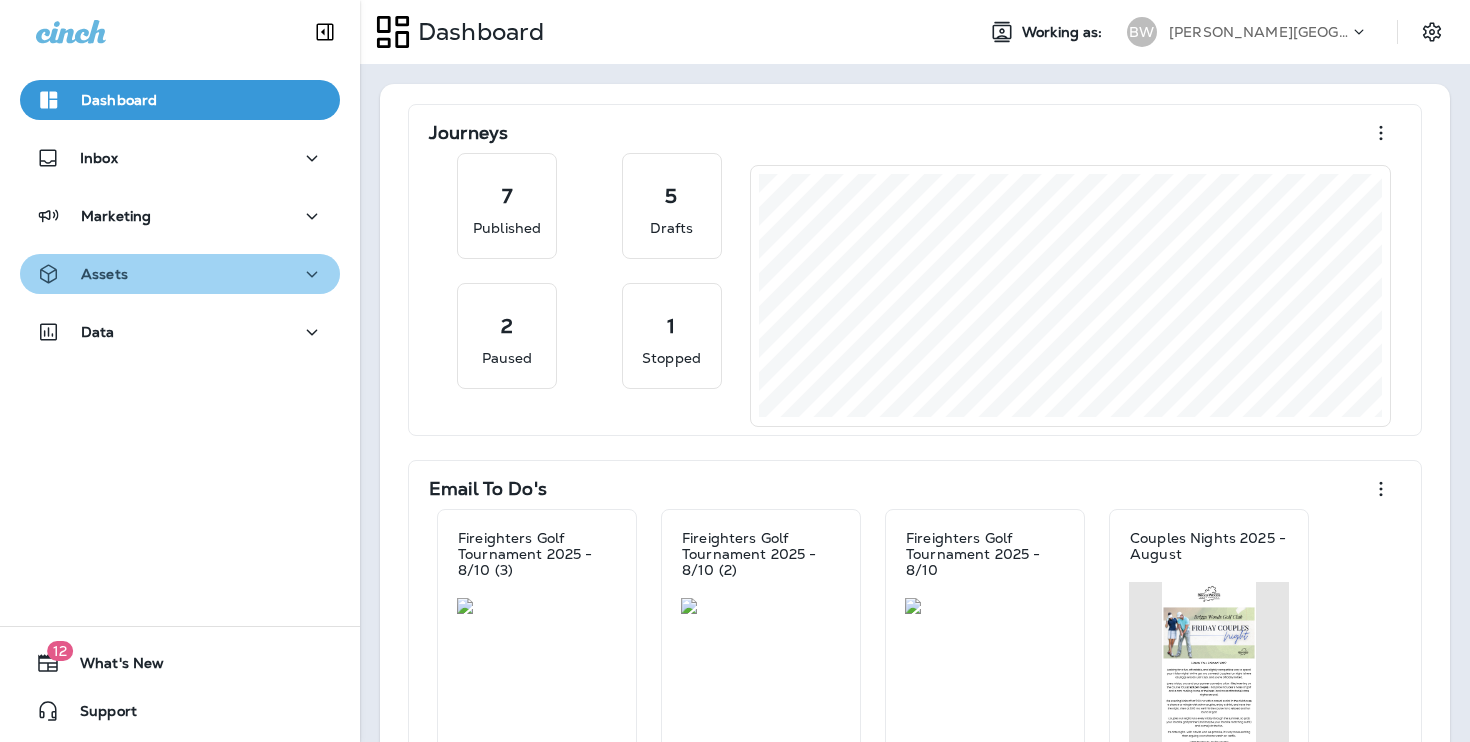 click on "Assets" at bounding box center [180, 274] 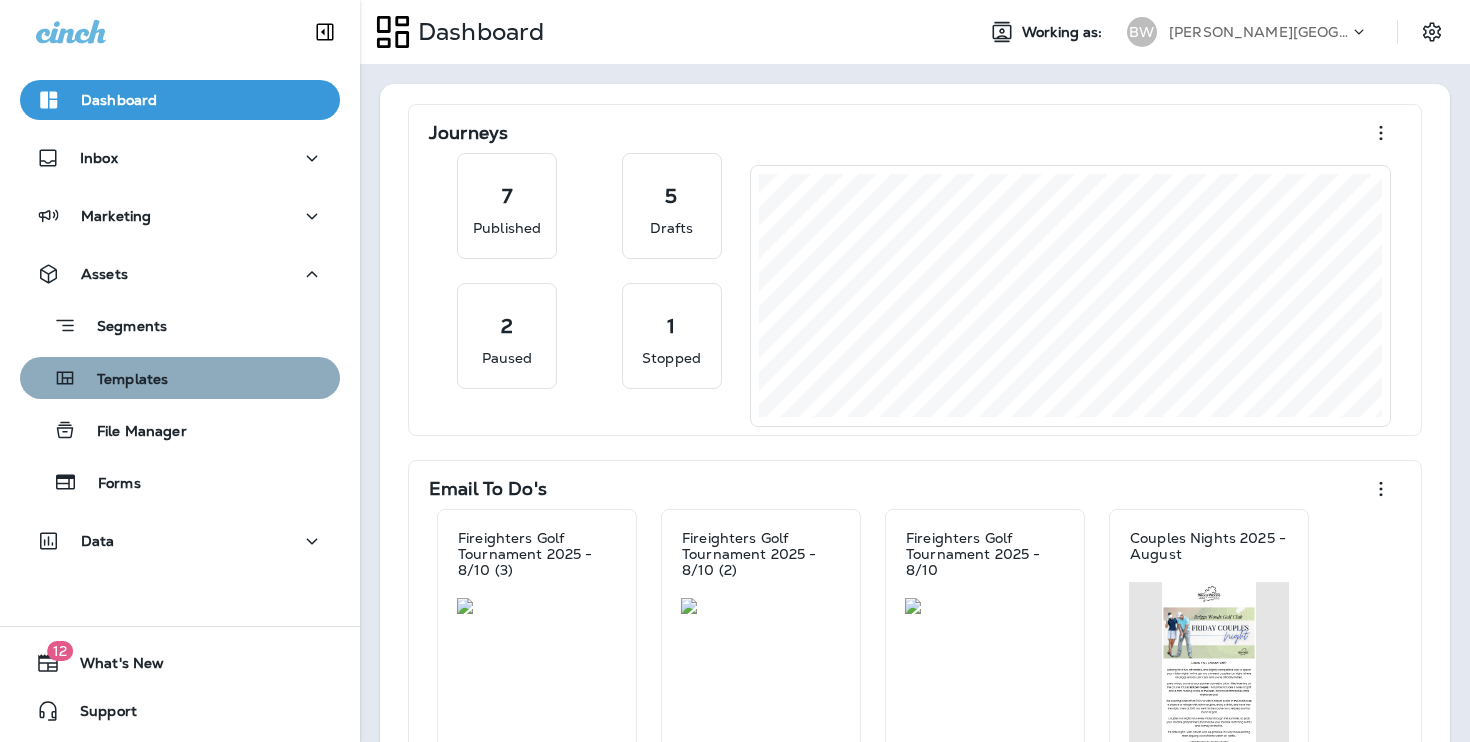 click on "Templates" at bounding box center [180, 378] 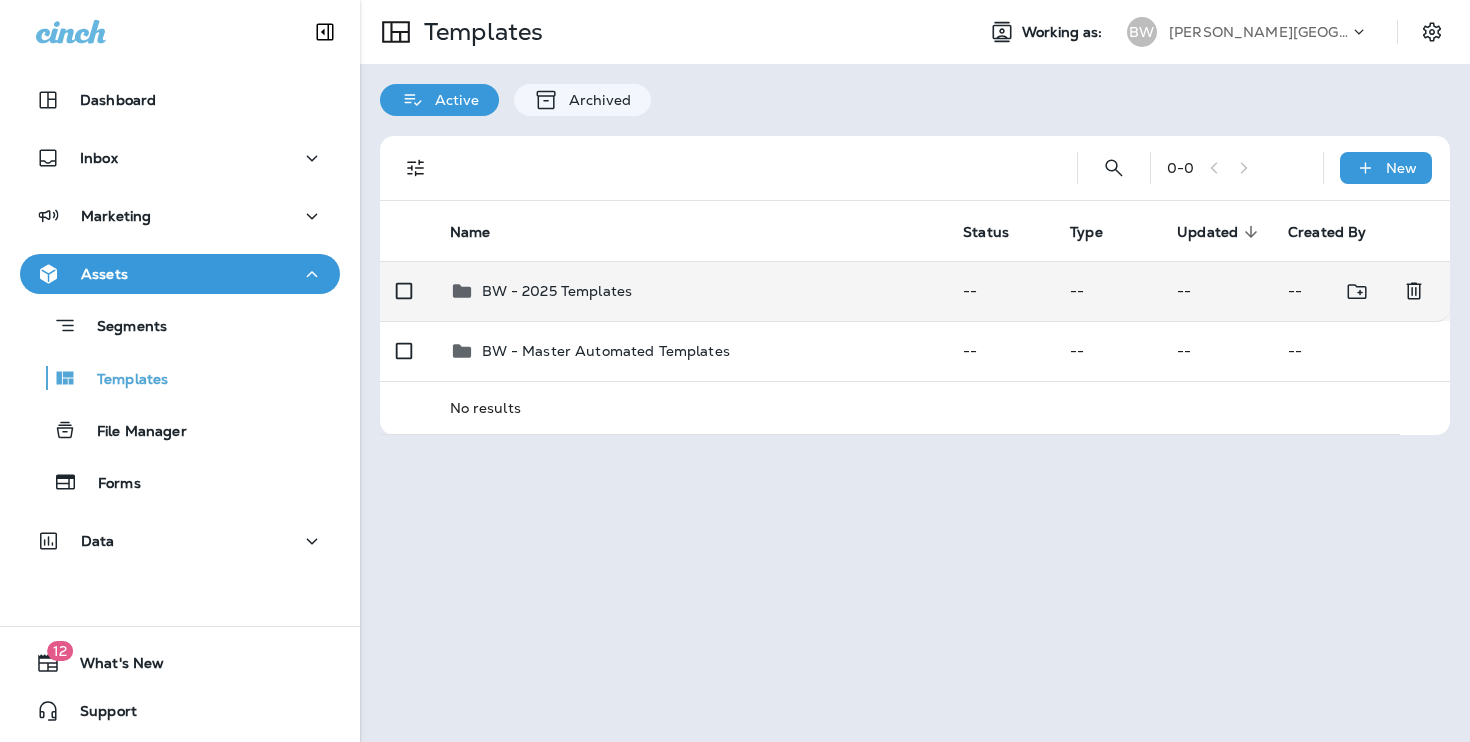 click on "BW - 2025 Templates" at bounding box center (691, 291) 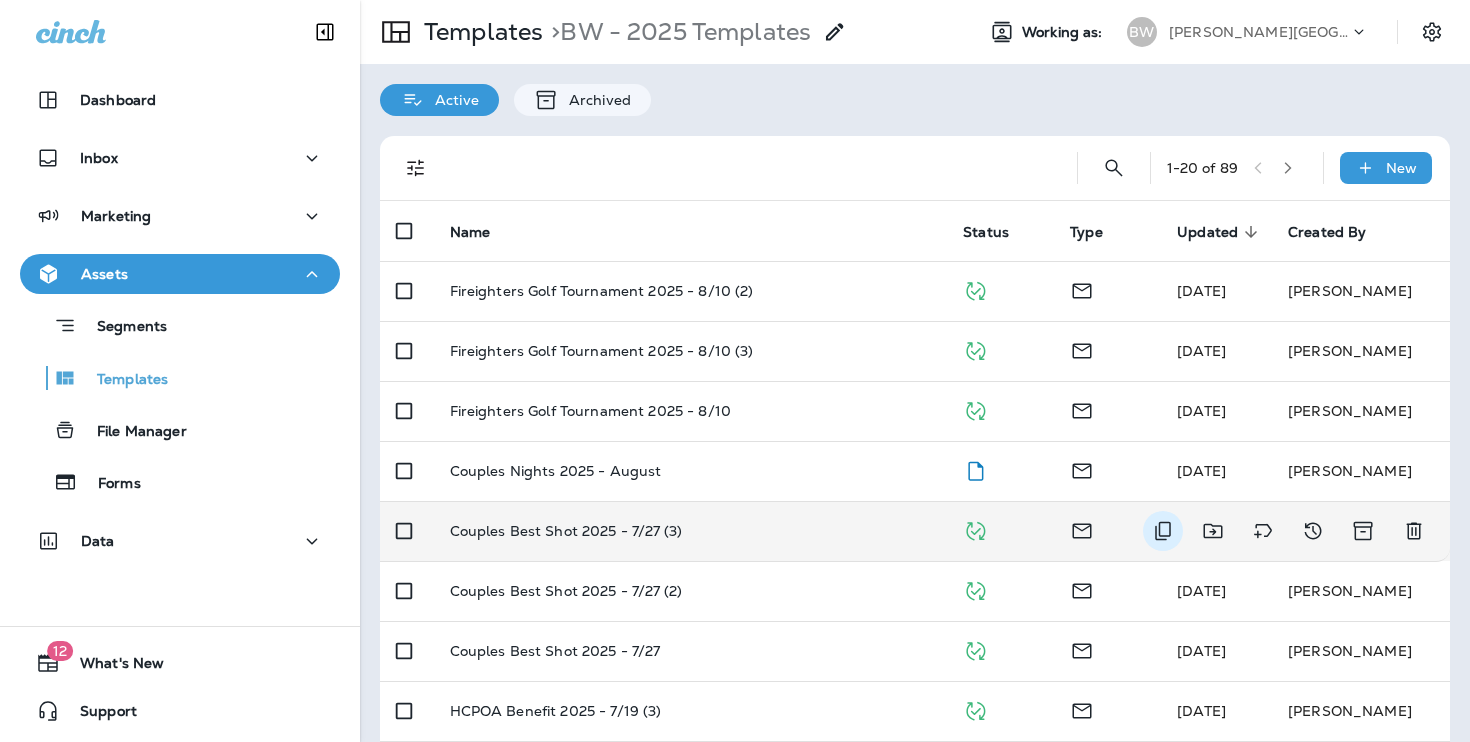 click 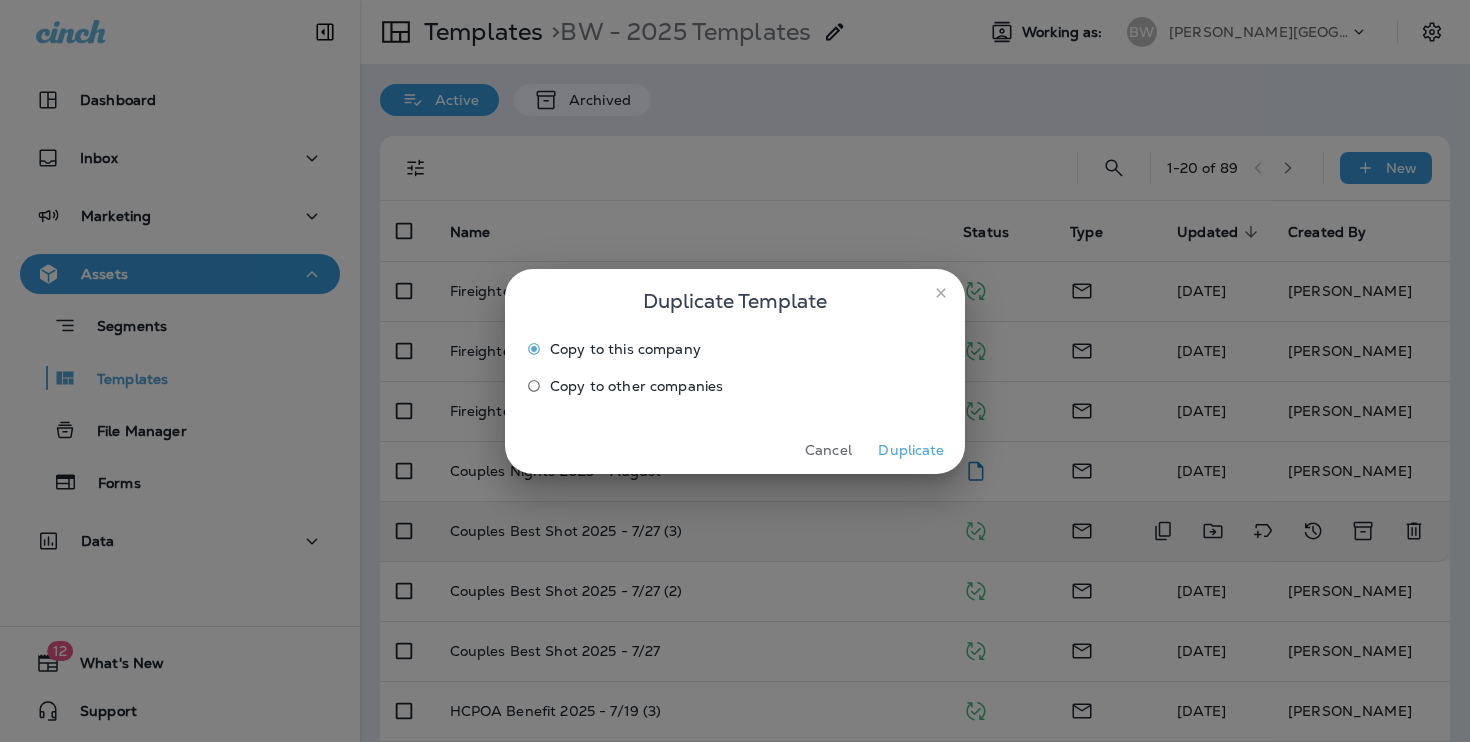 click on "Duplicate" at bounding box center (911, 450) 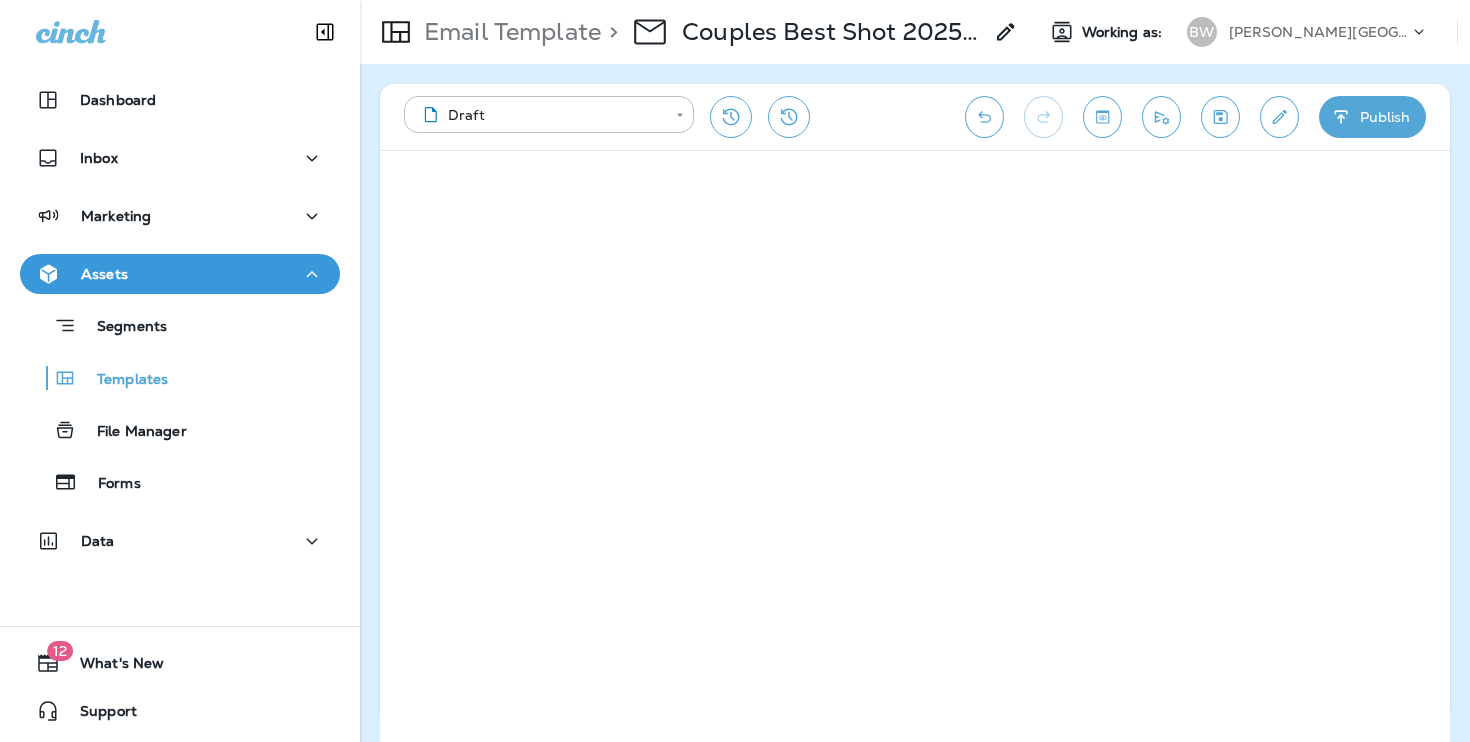click 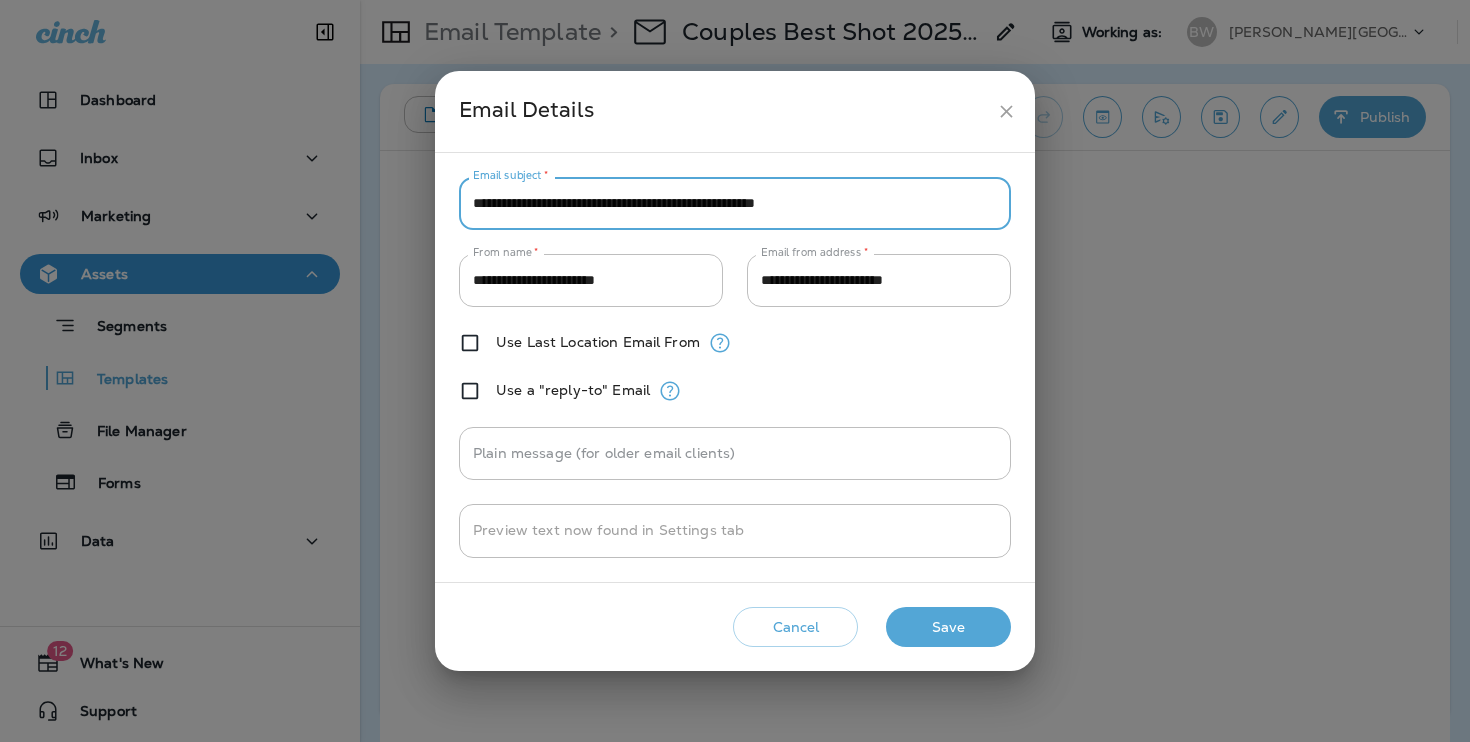 click on "**********" at bounding box center [735, 203] 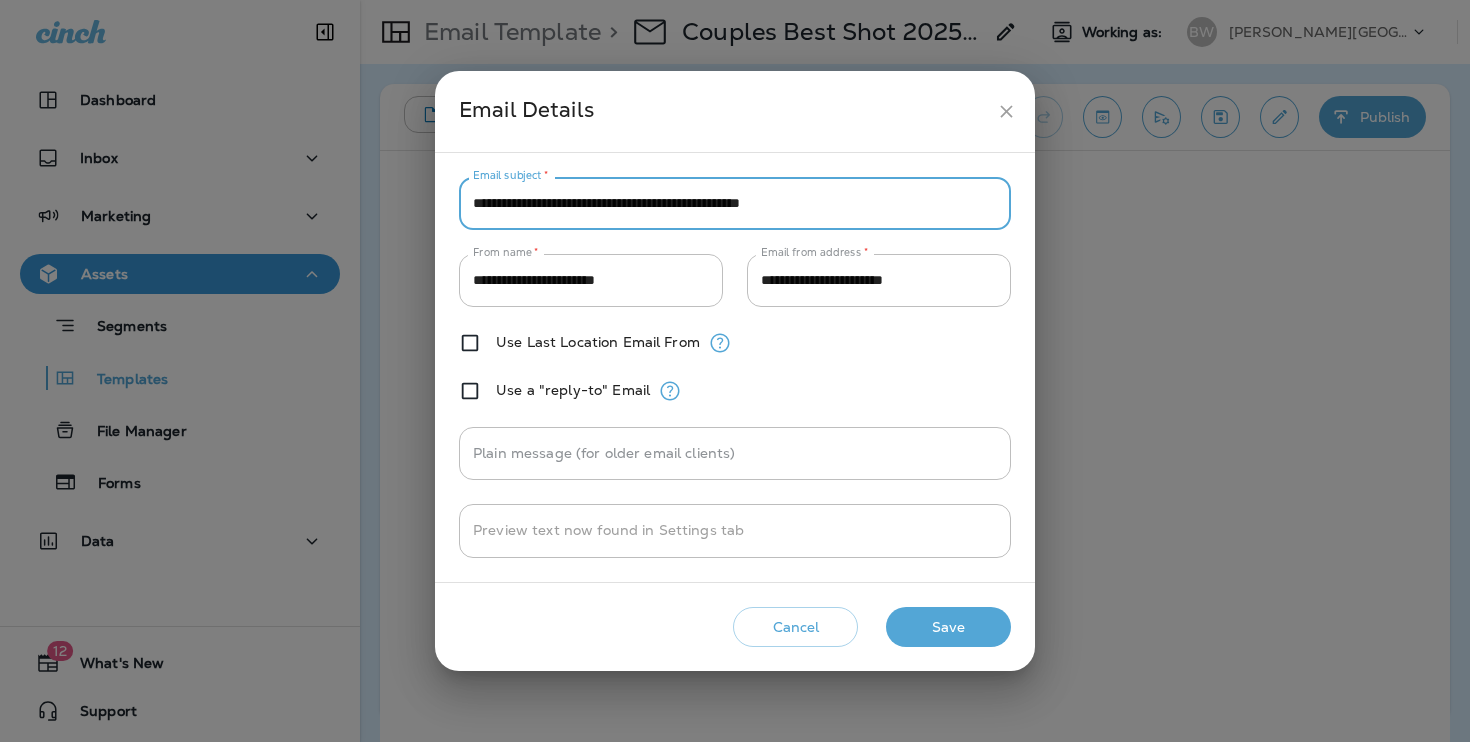 type on "**********" 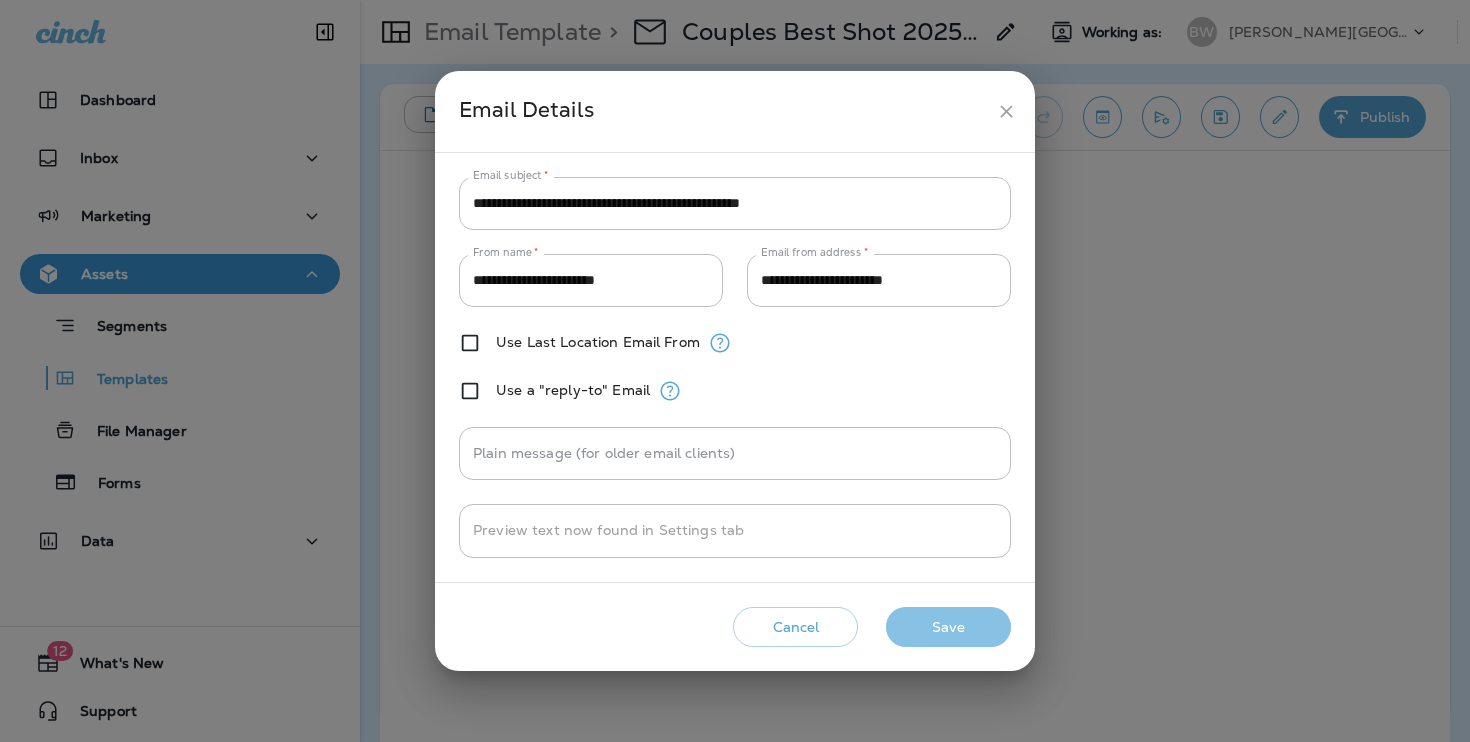 click on "Save" at bounding box center [948, 627] 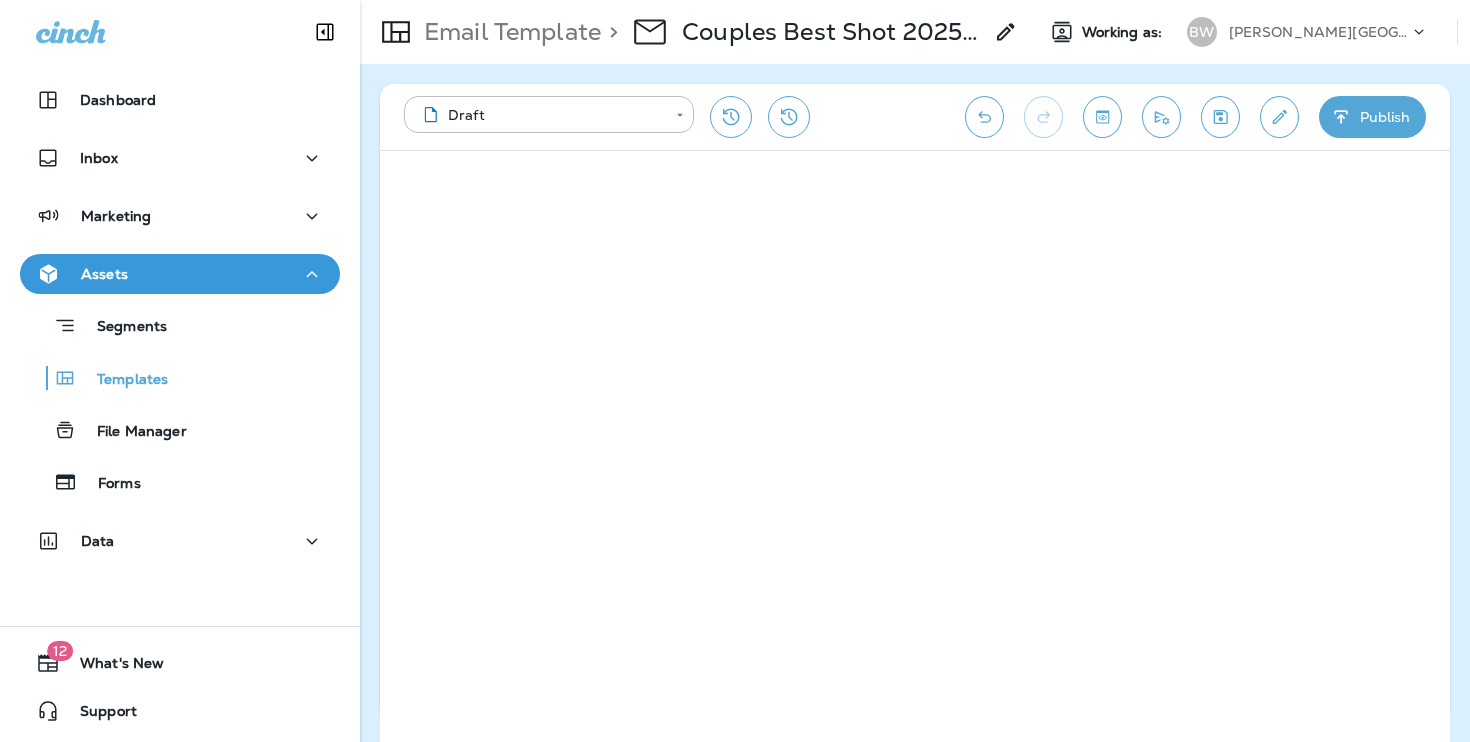 click 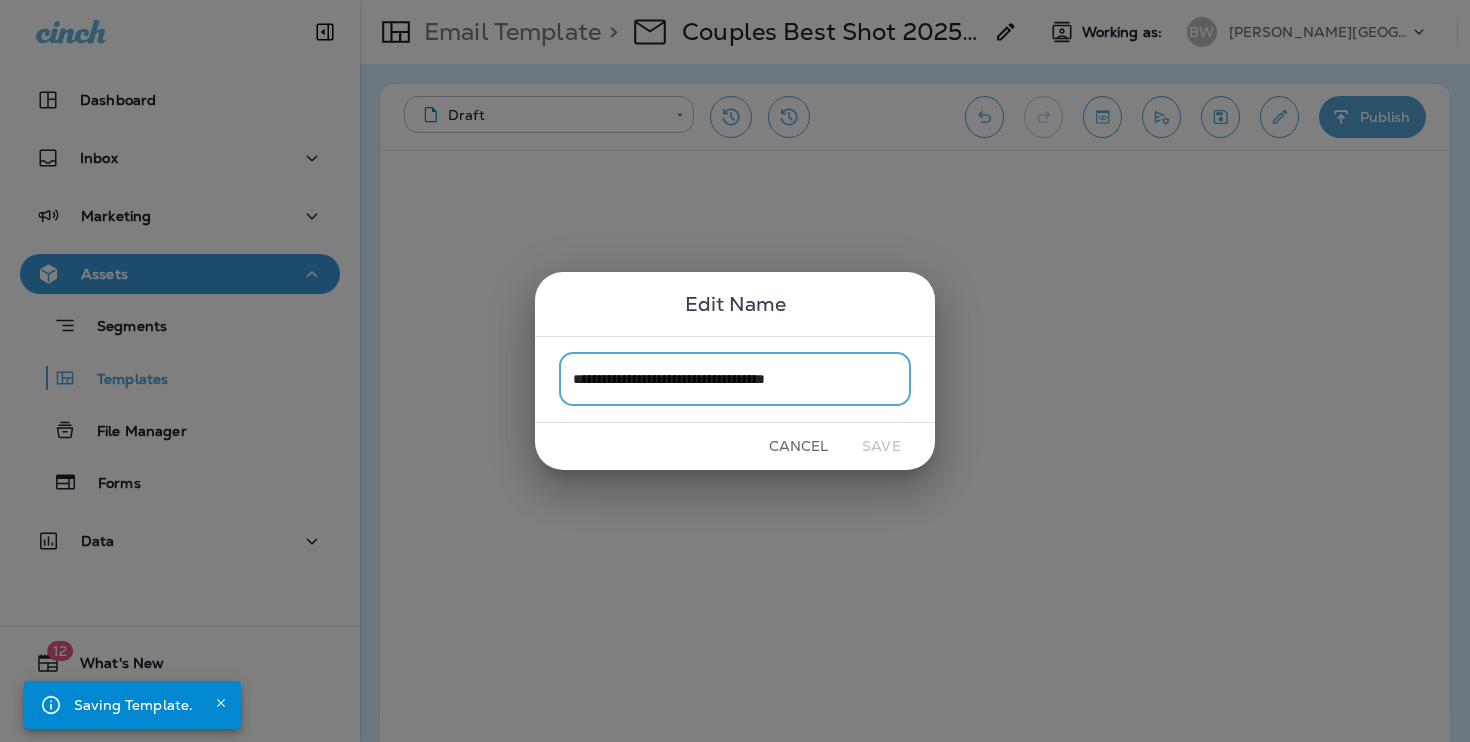 click on "**********" at bounding box center [735, 379] 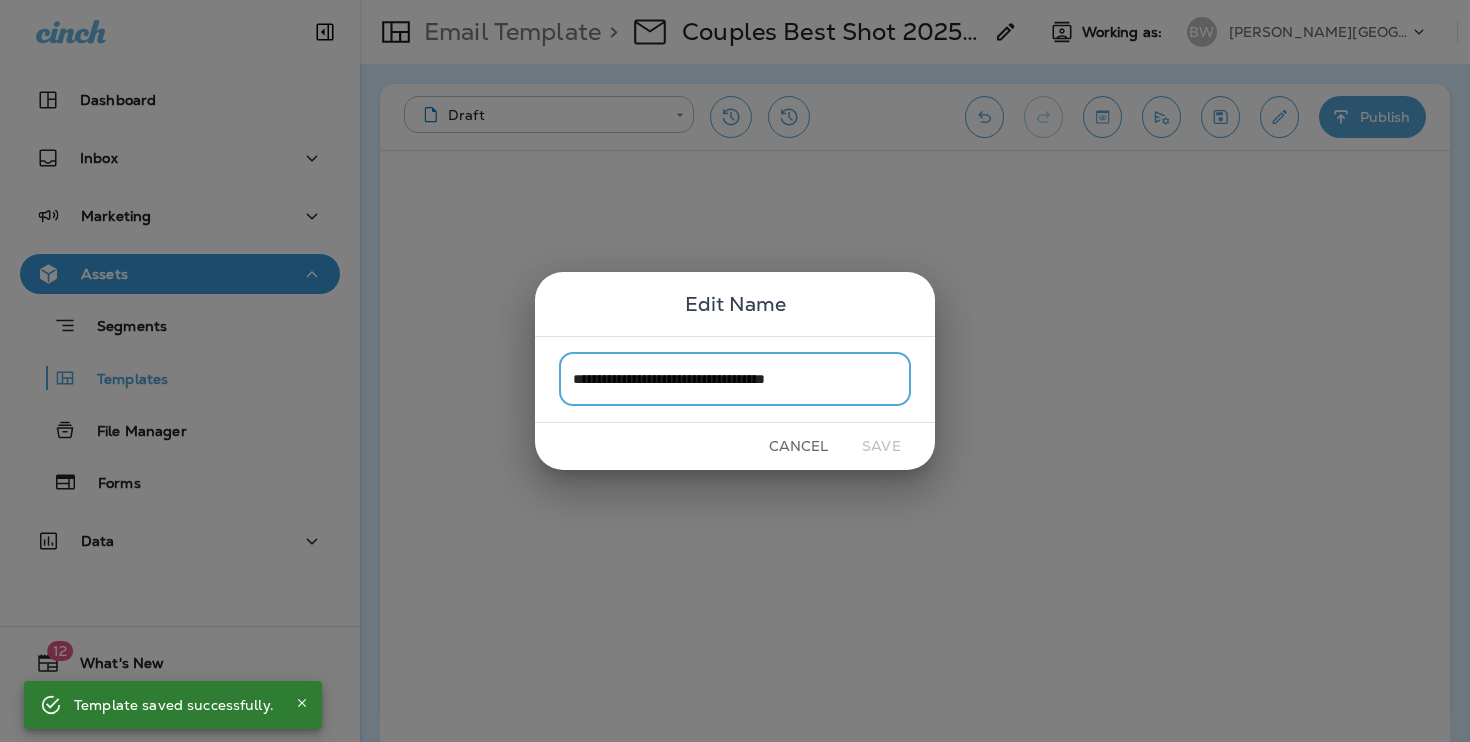 drag, startPoint x: 754, startPoint y: 376, endPoint x: 909, endPoint y: 397, distance: 156.4161 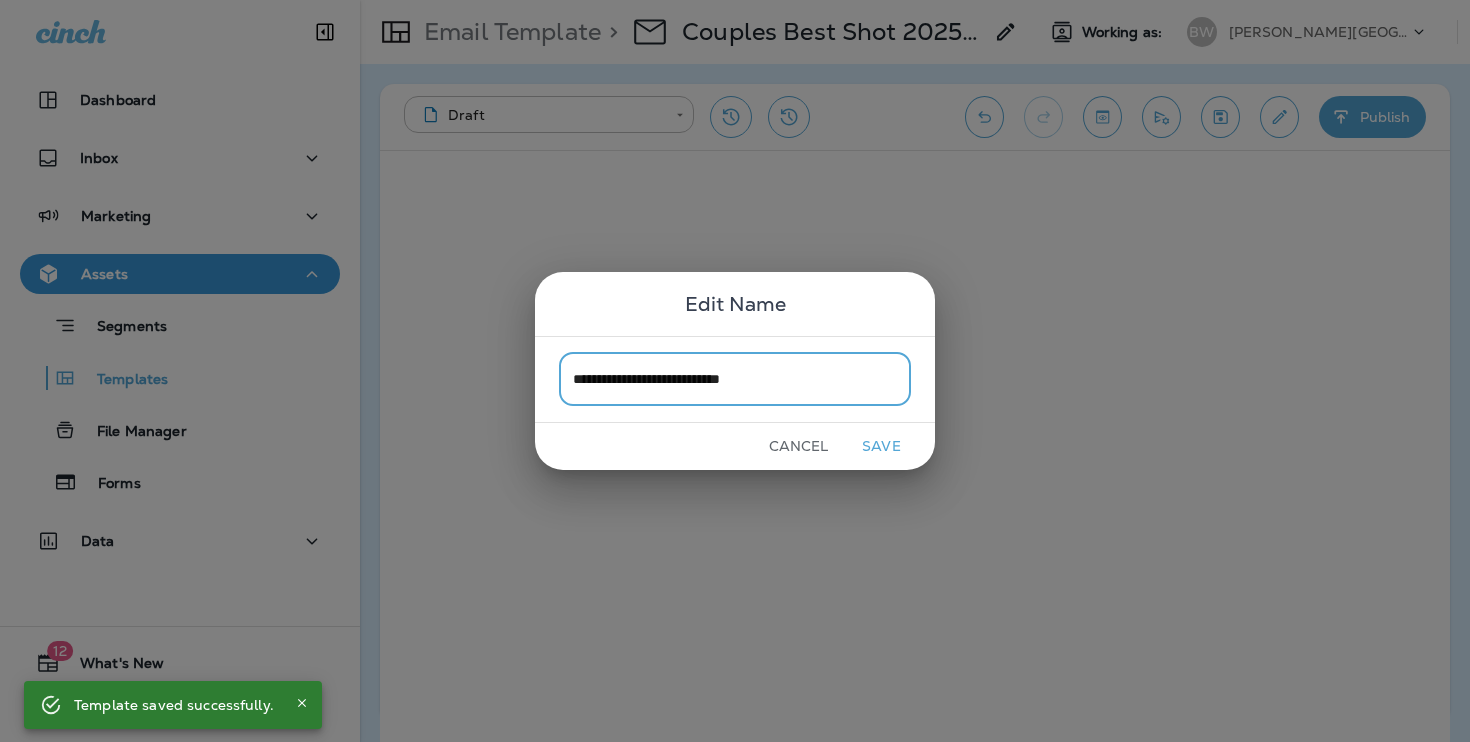 drag, startPoint x: 633, startPoint y: 379, endPoint x: 532, endPoint y: 376, distance: 101.04455 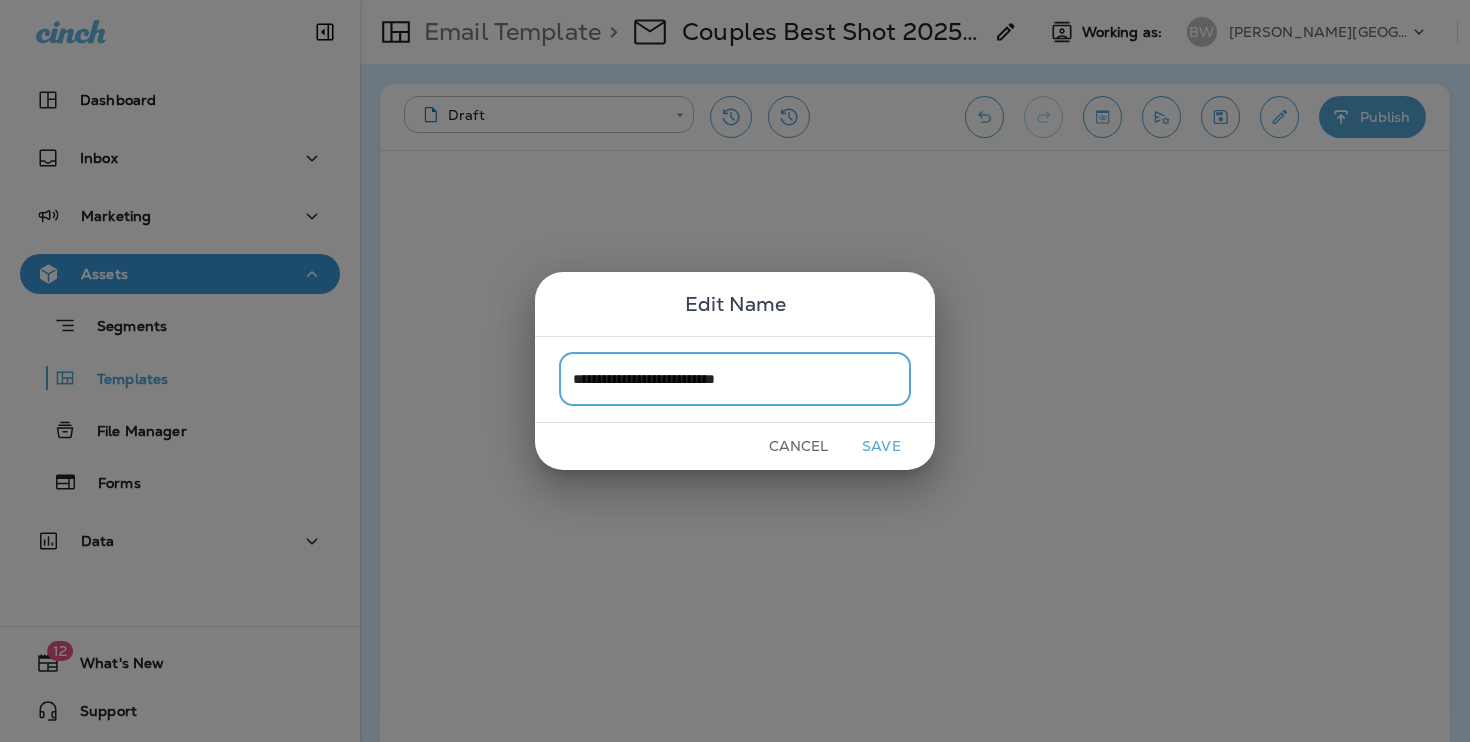 type on "**********" 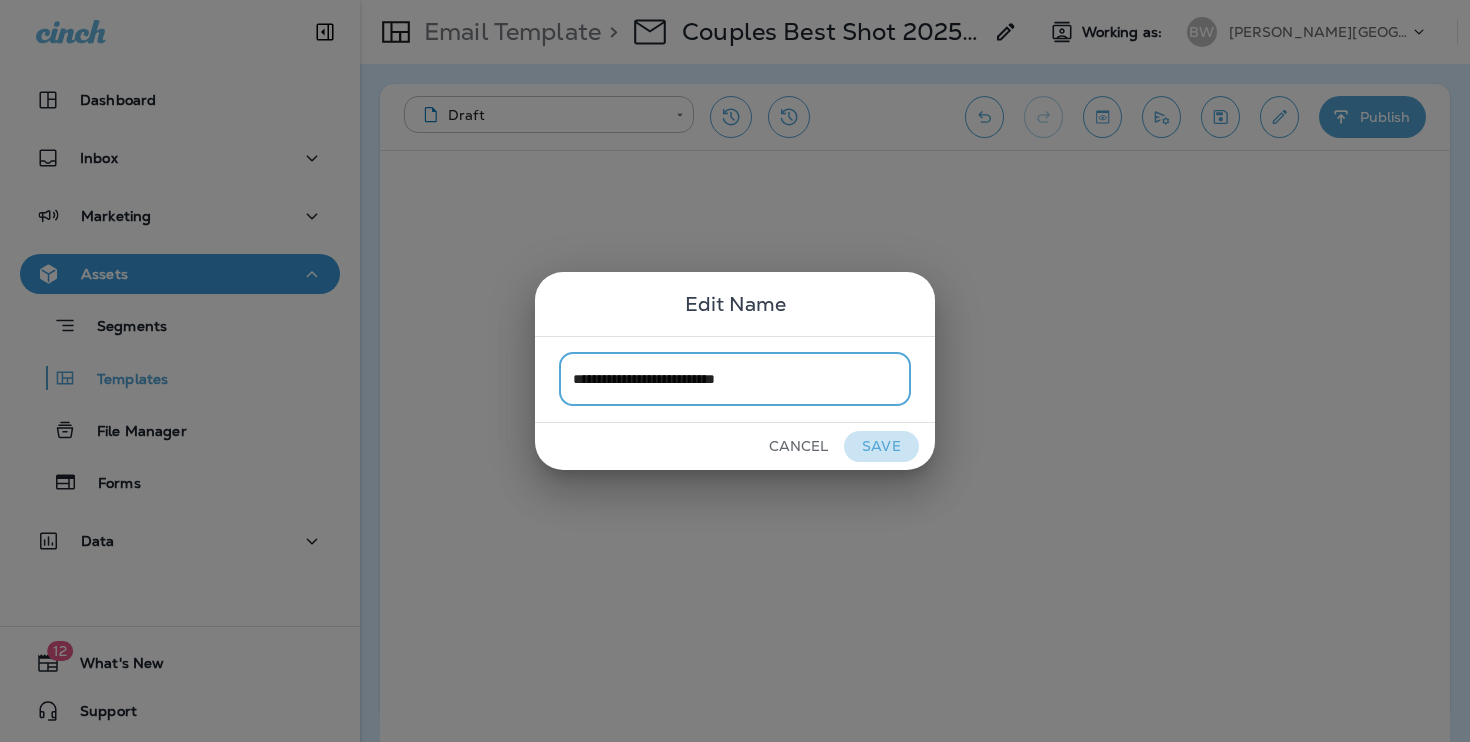 click on "Save" at bounding box center [881, 446] 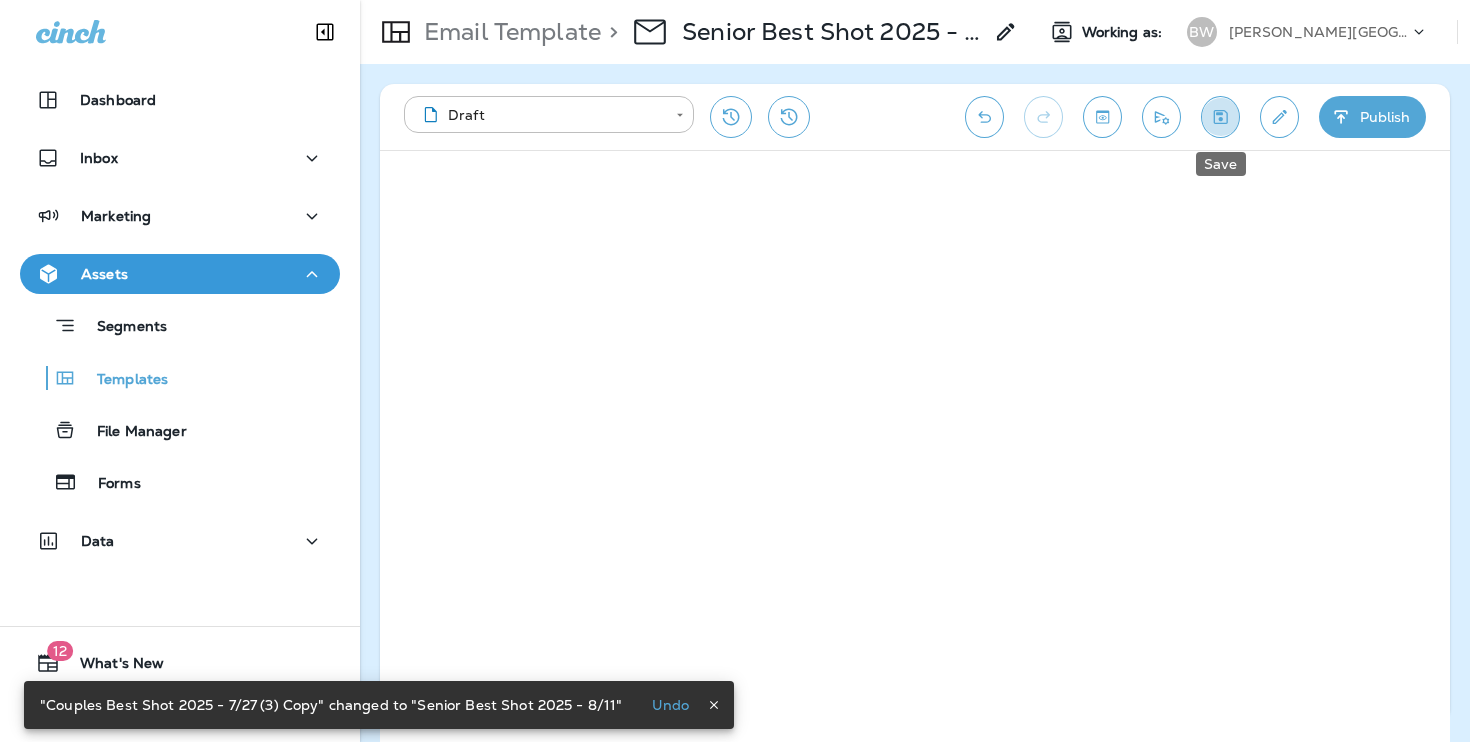click at bounding box center (1220, 117) 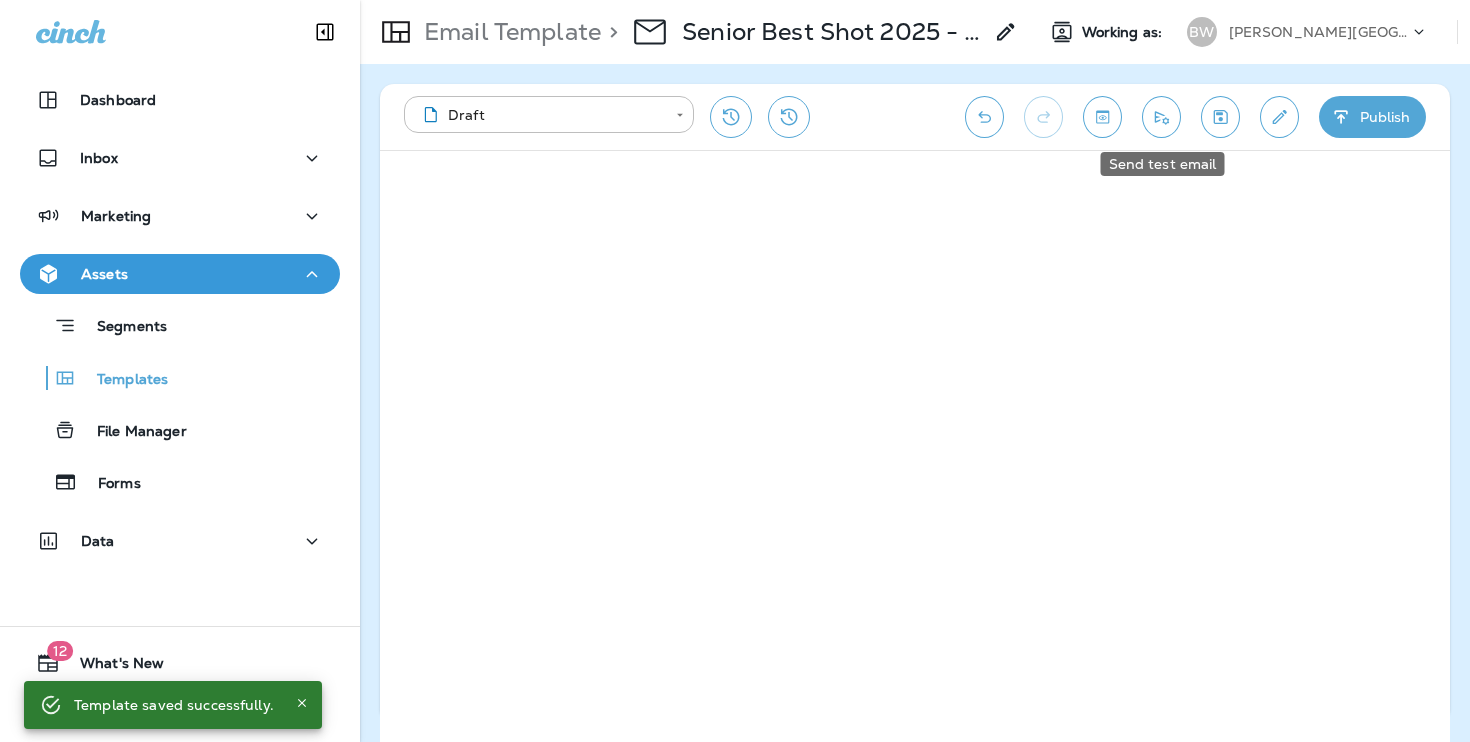click at bounding box center (1161, 117) 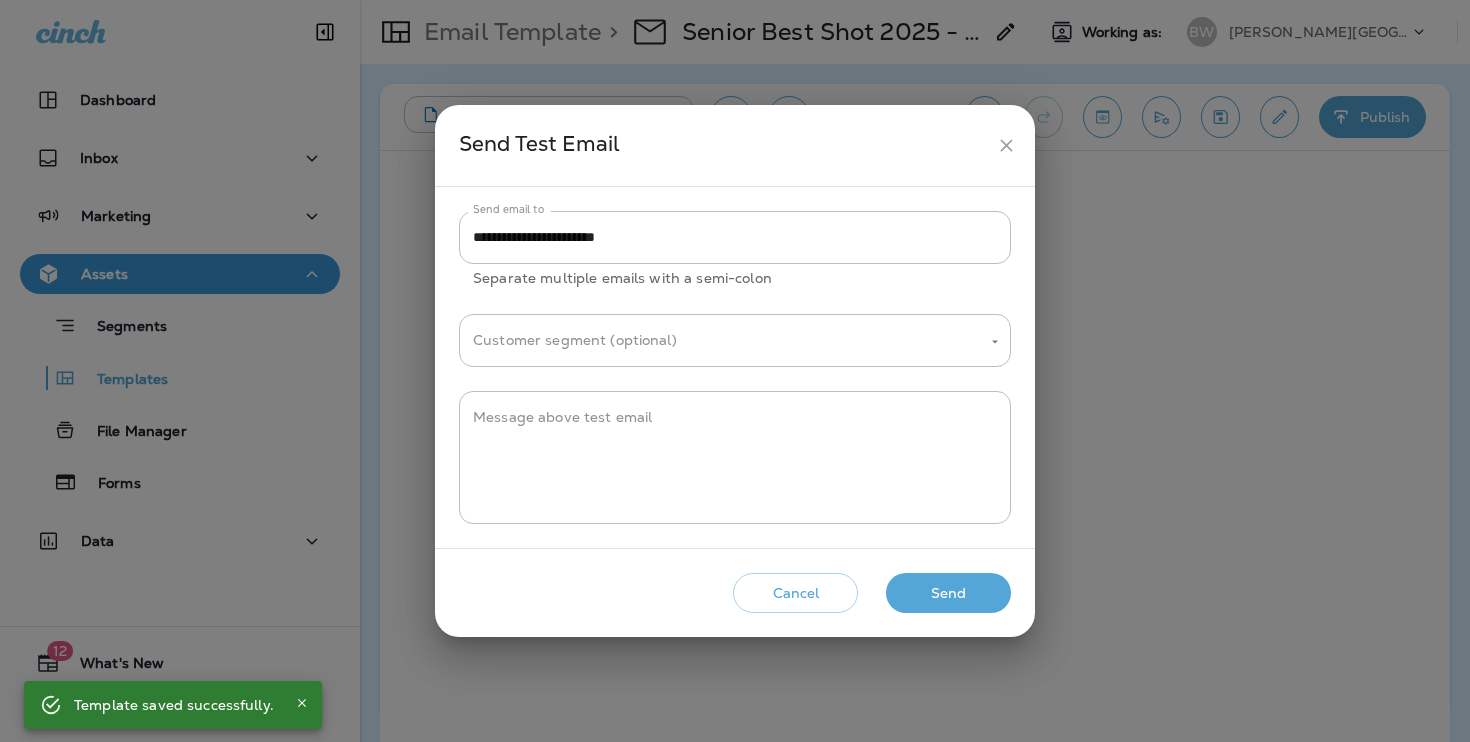 click on "Send" at bounding box center [948, 593] 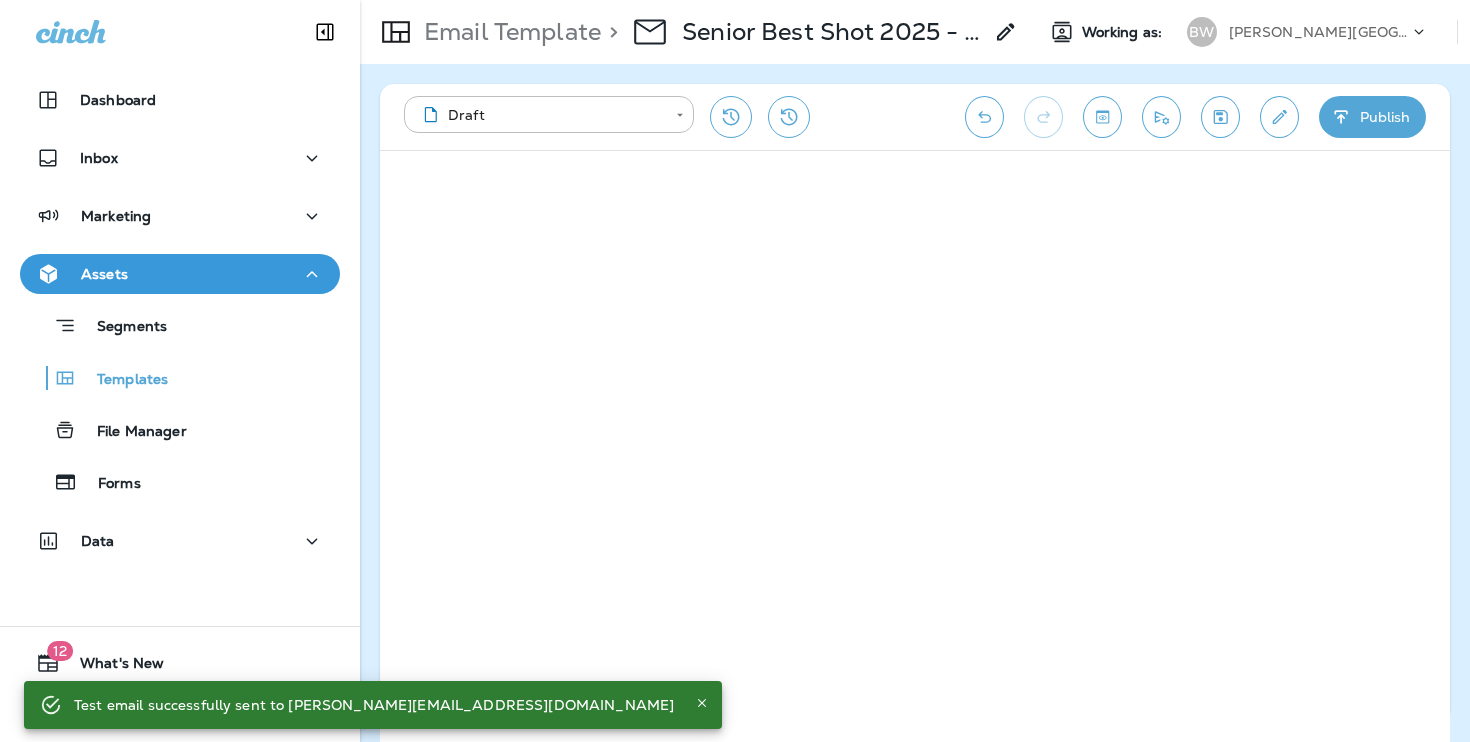 click at bounding box center [1220, 117] 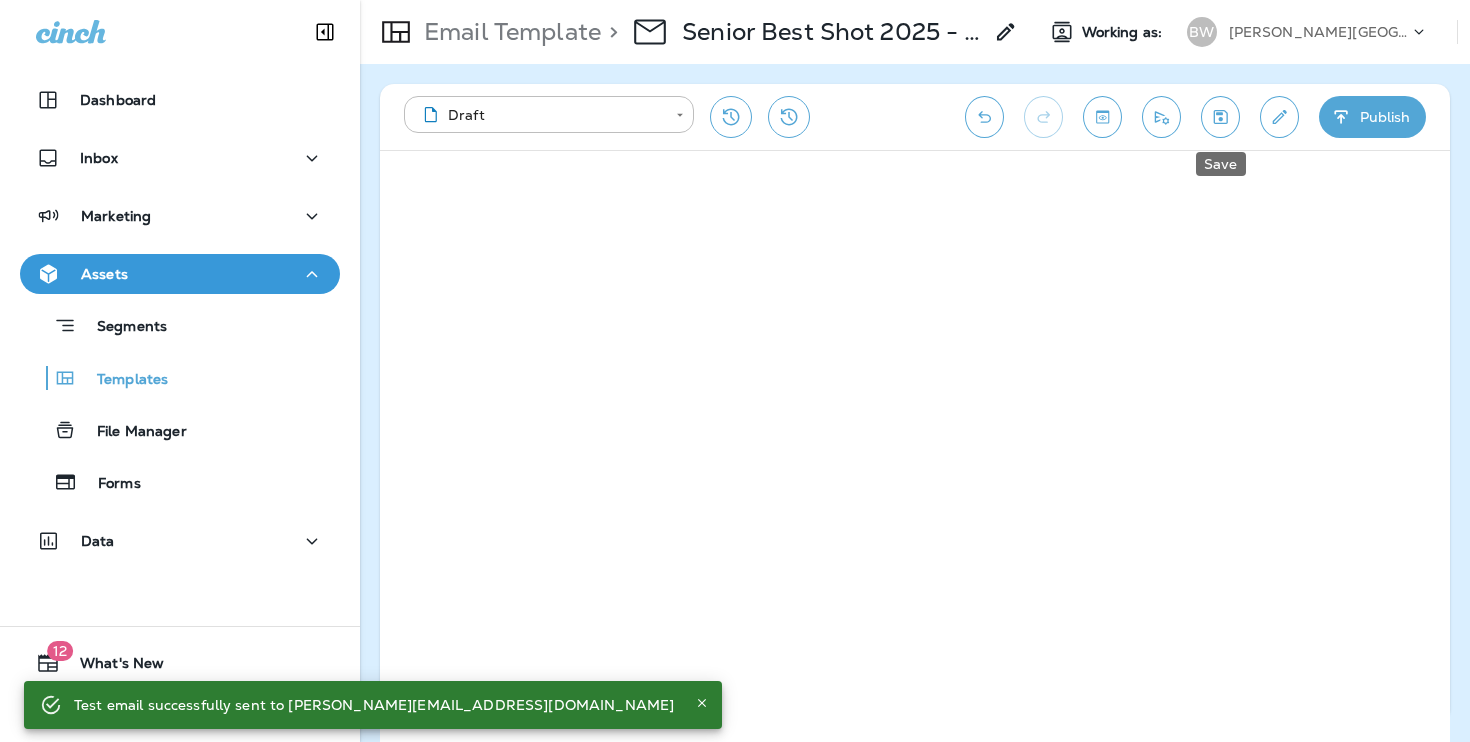 click at bounding box center (1220, 117) 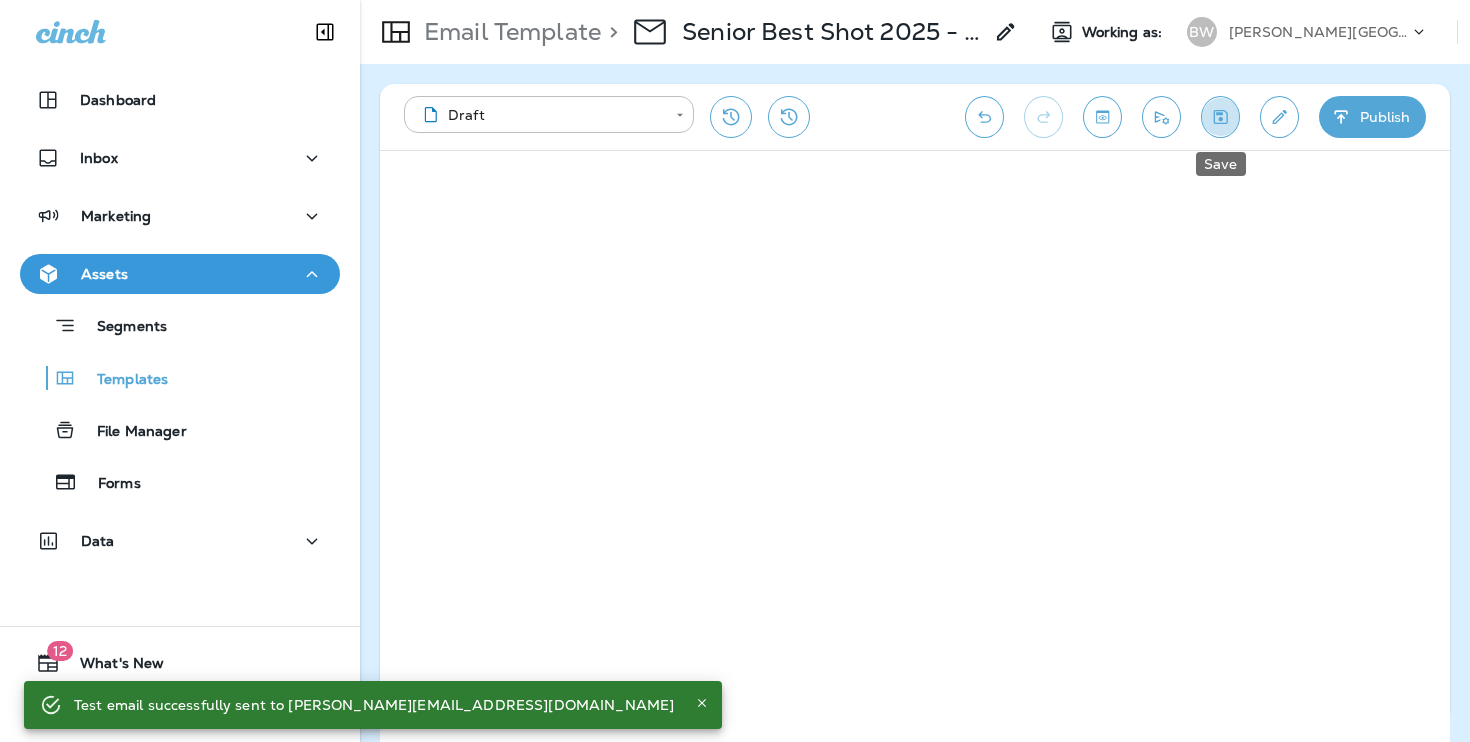 click at bounding box center (1220, 117) 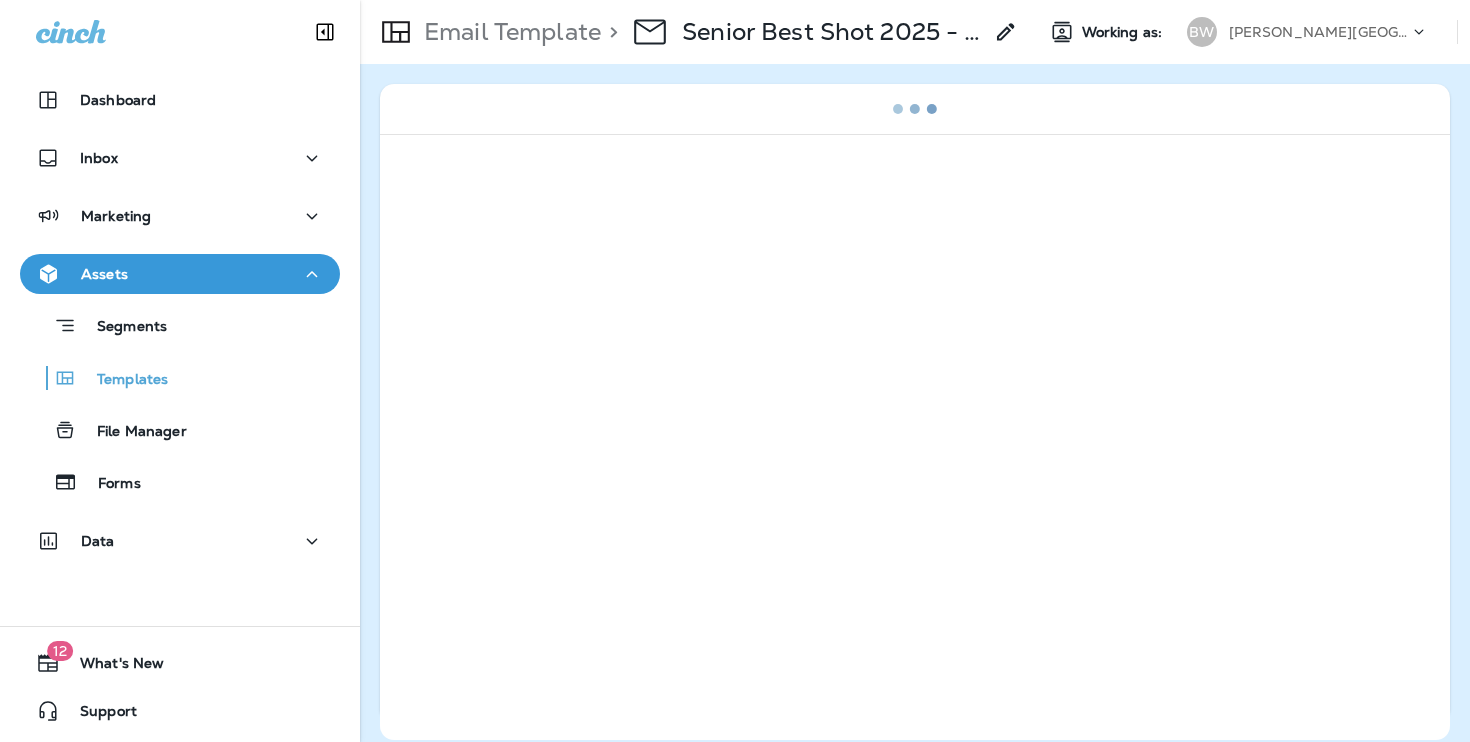 scroll, scrollTop: 0, scrollLeft: 0, axis: both 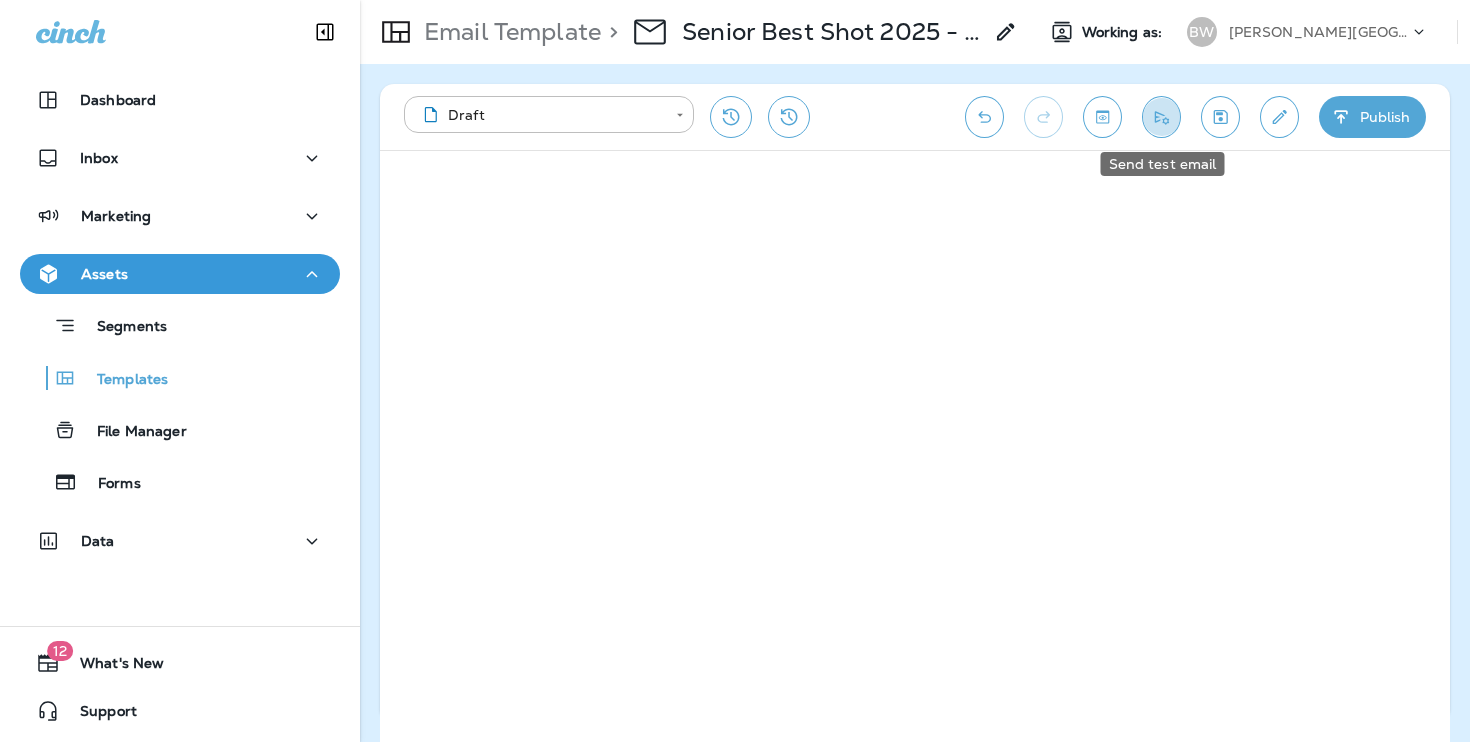 click 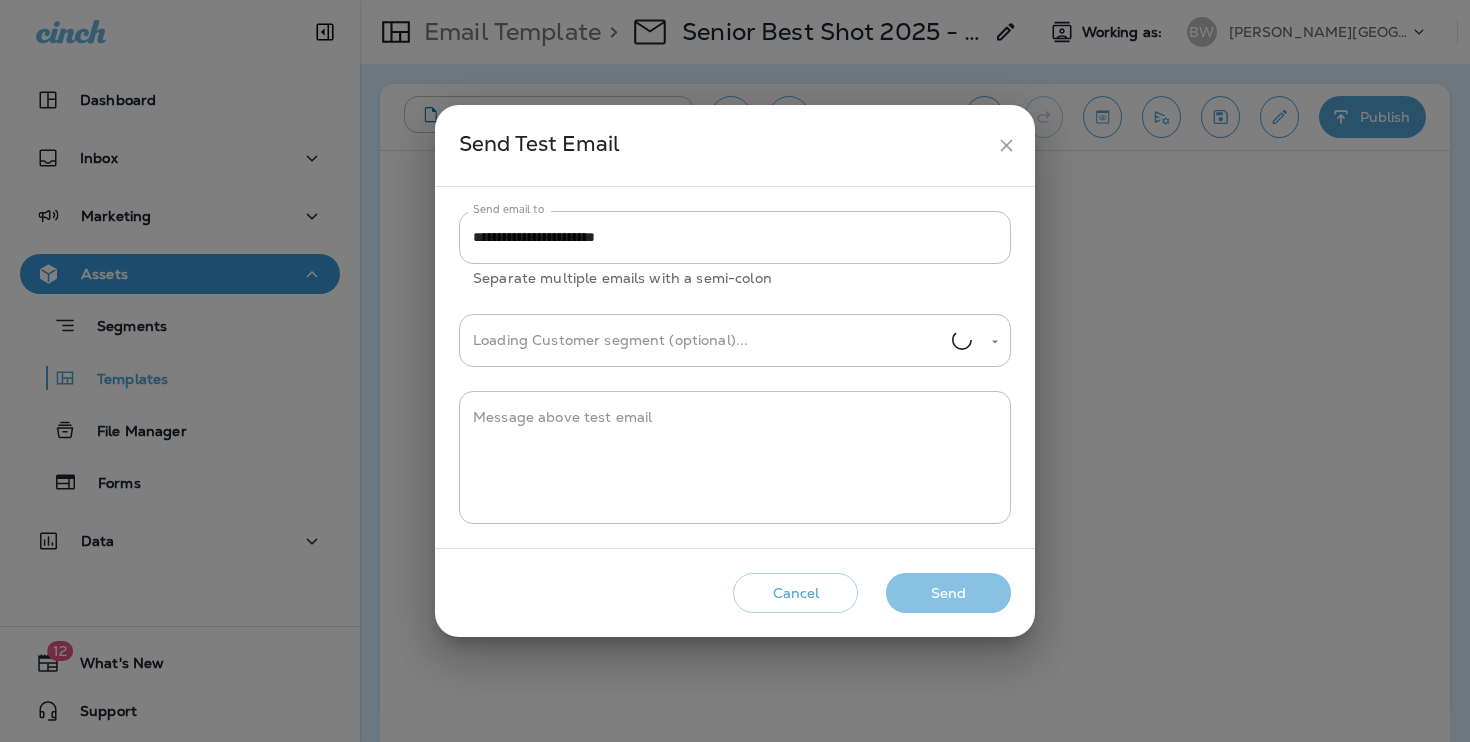 click on "Send" at bounding box center (948, 593) 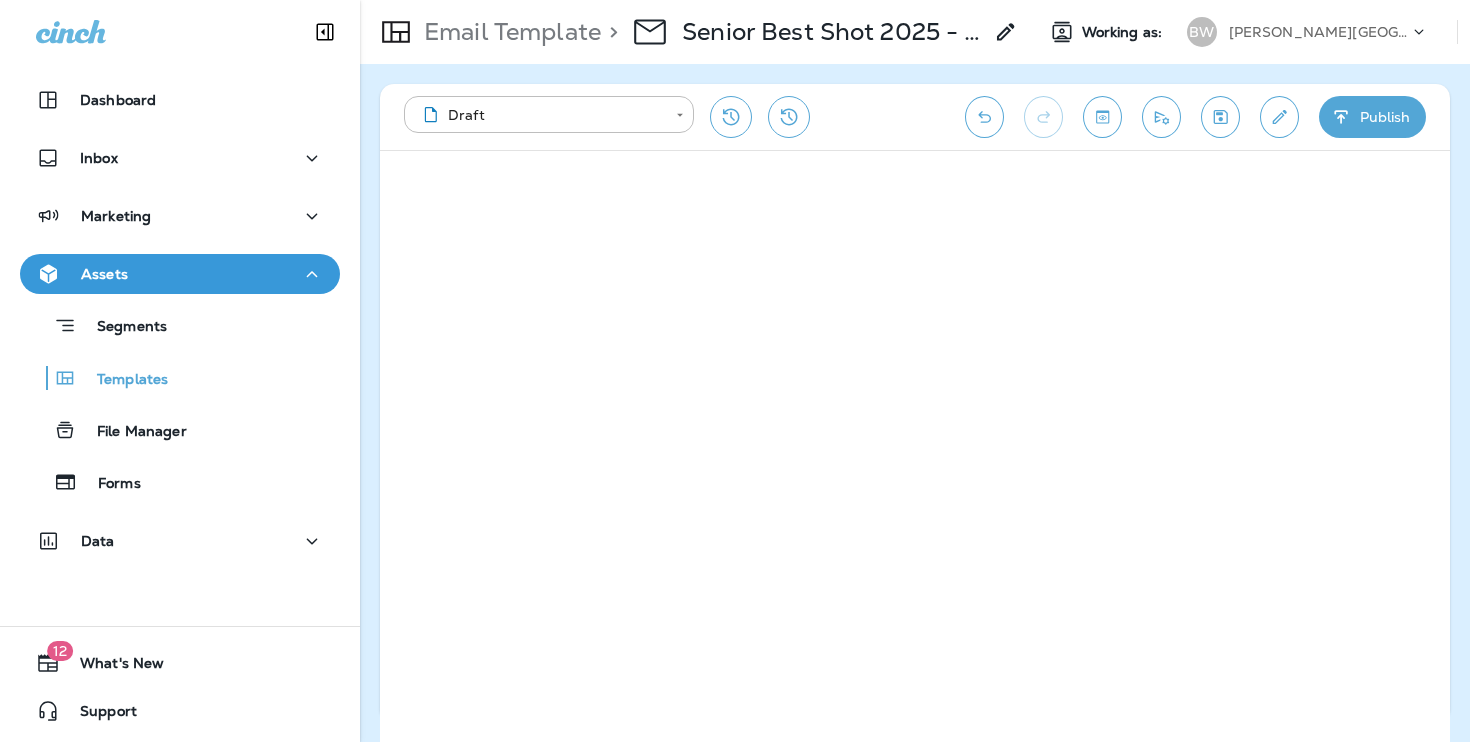 click on "[PERSON_NAME][GEOGRAPHIC_DATA][PERSON_NAME]" at bounding box center [1319, 32] 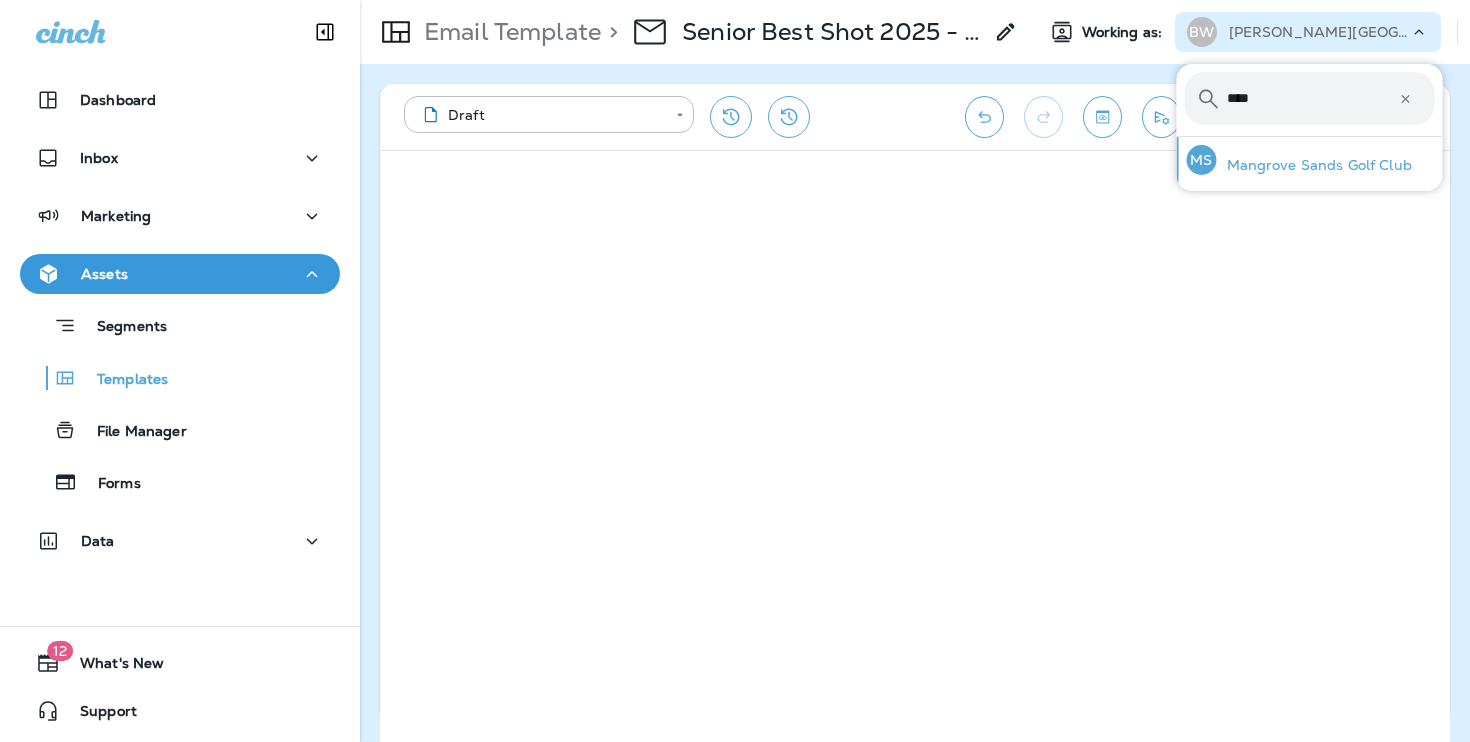 type on "****" 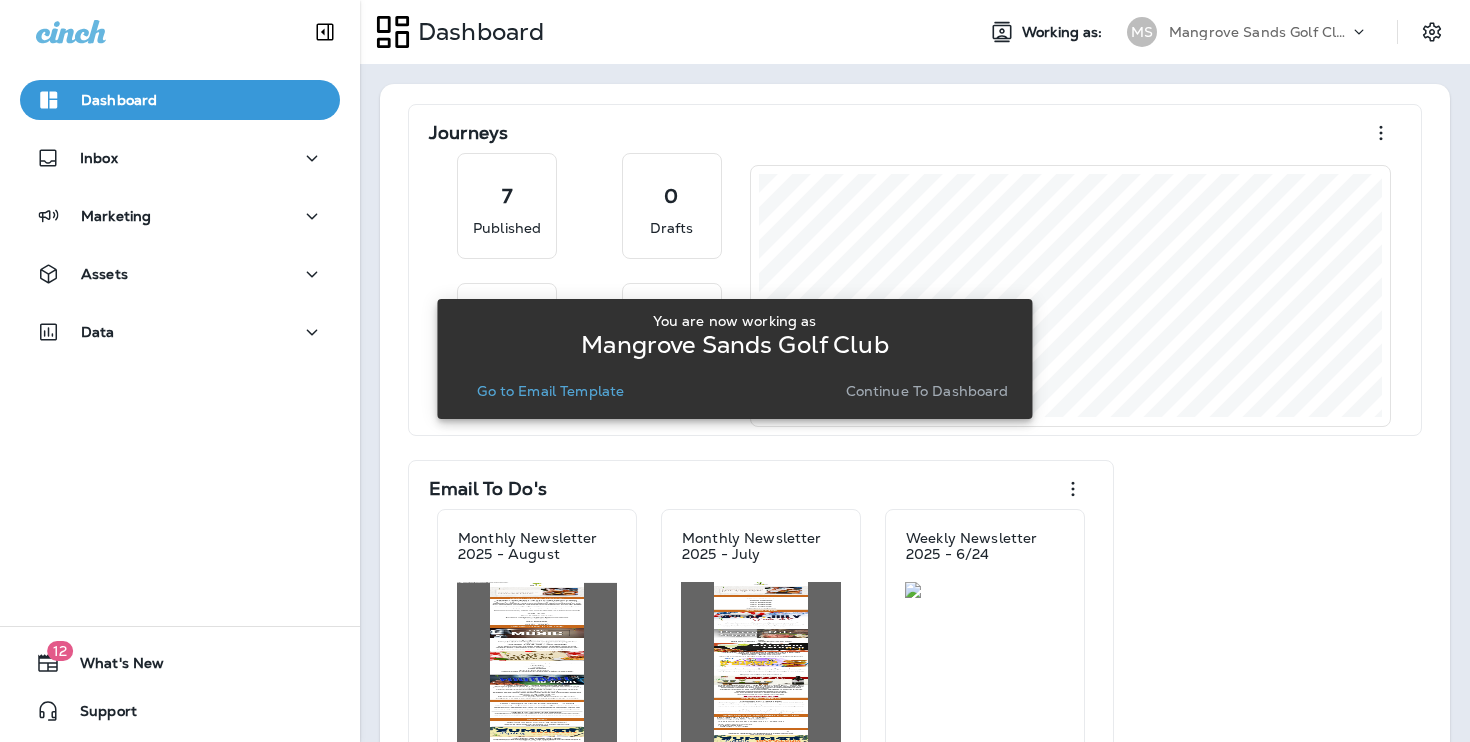 click on "Continue to Dashboard" at bounding box center (927, 391) 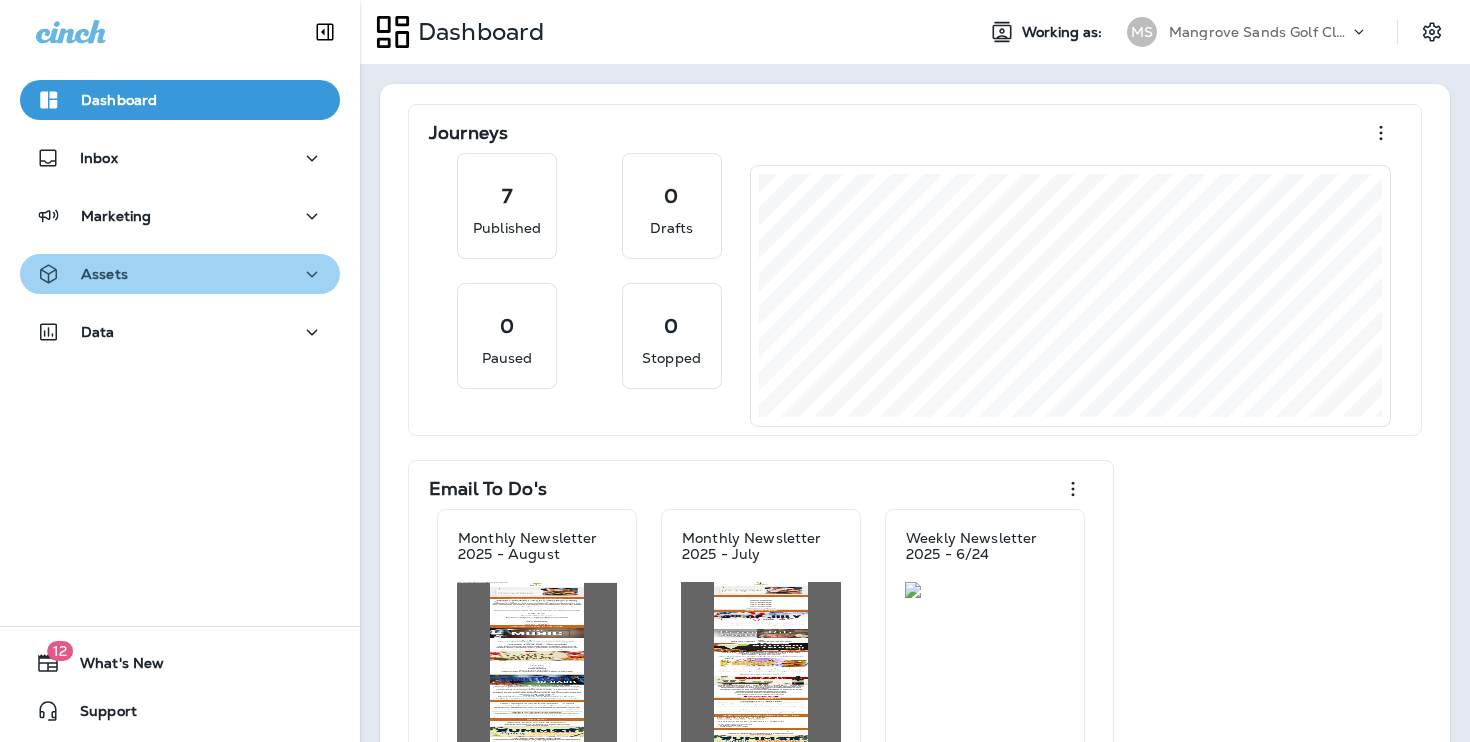 click on "Assets" at bounding box center [180, 274] 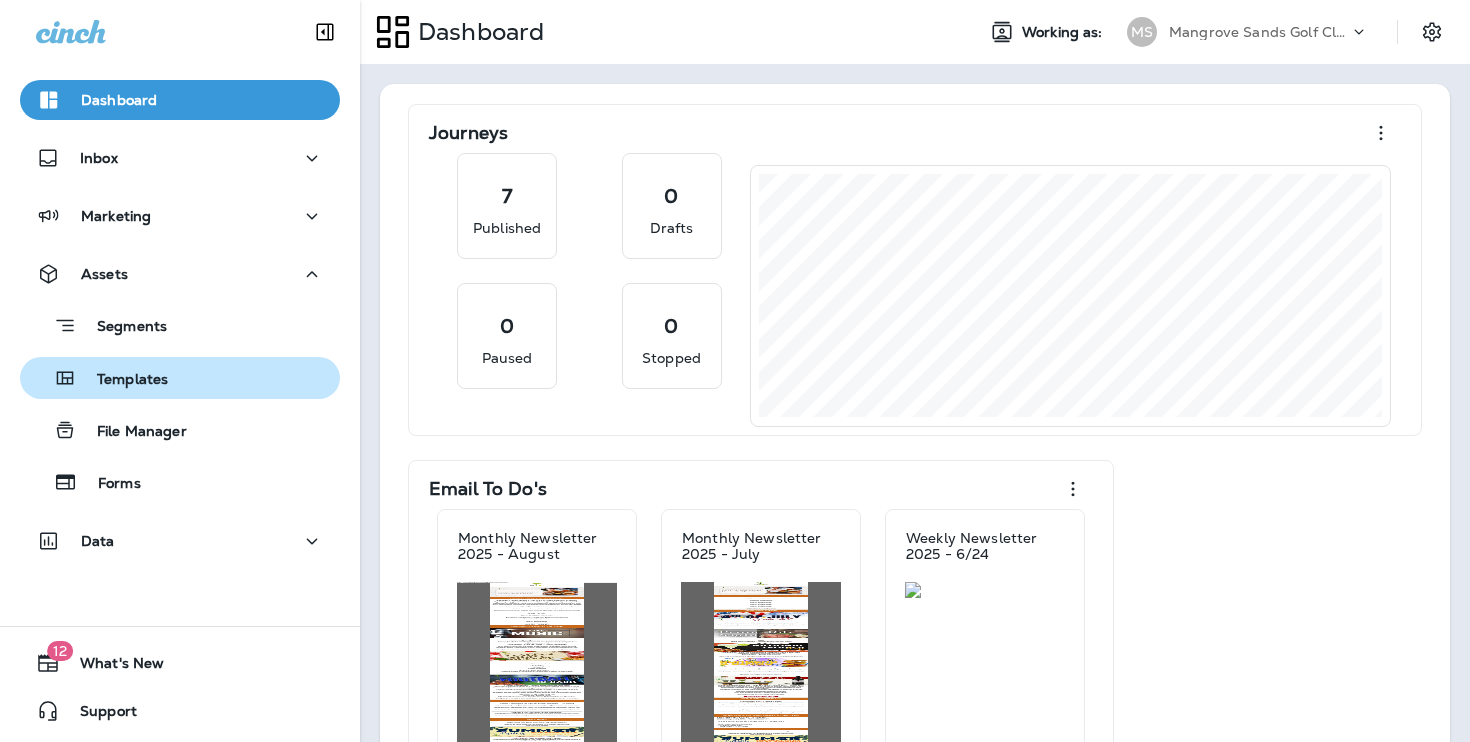 click on "Templates" at bounding box center (180, 378) 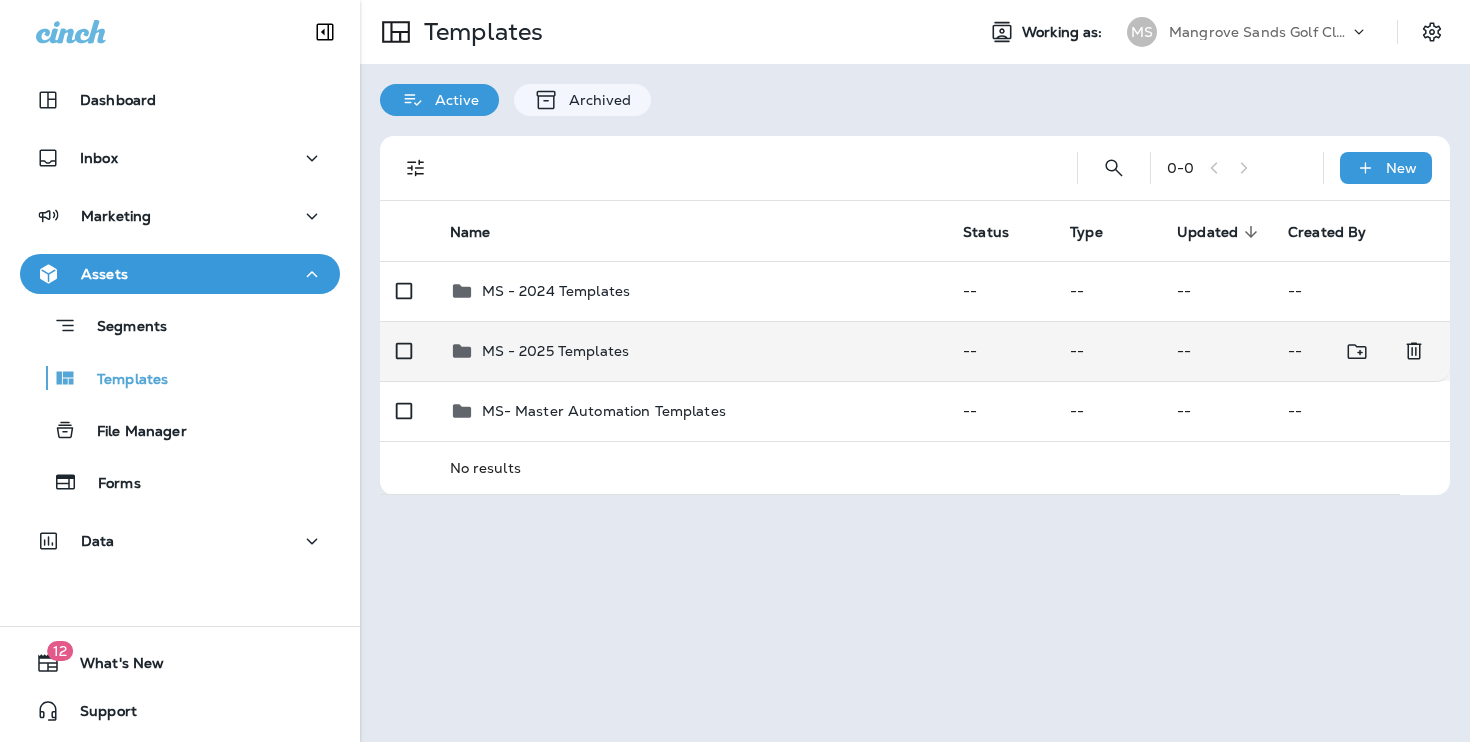 click on "MS - 2025 Templates" at bounding box center [691, 351] 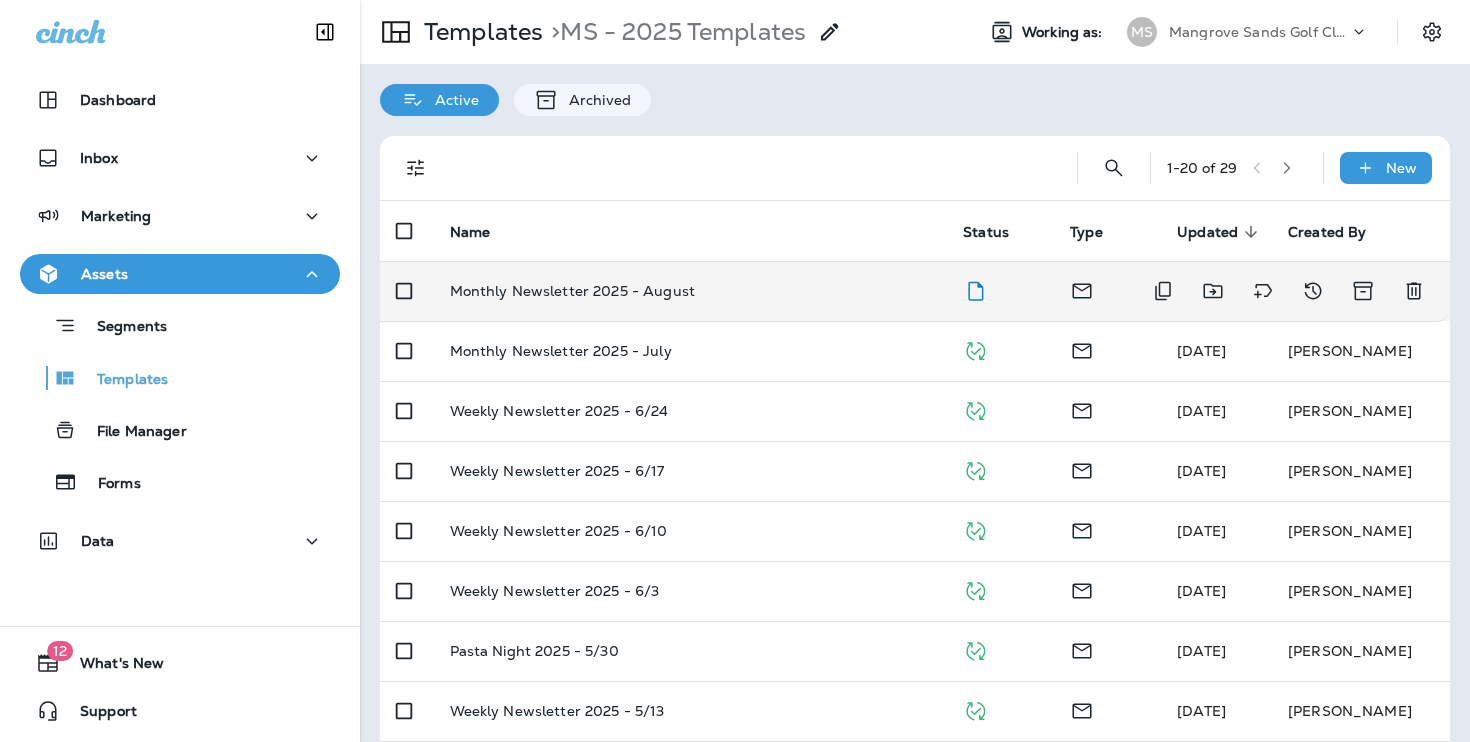 click at bounding box center (1000, 291) 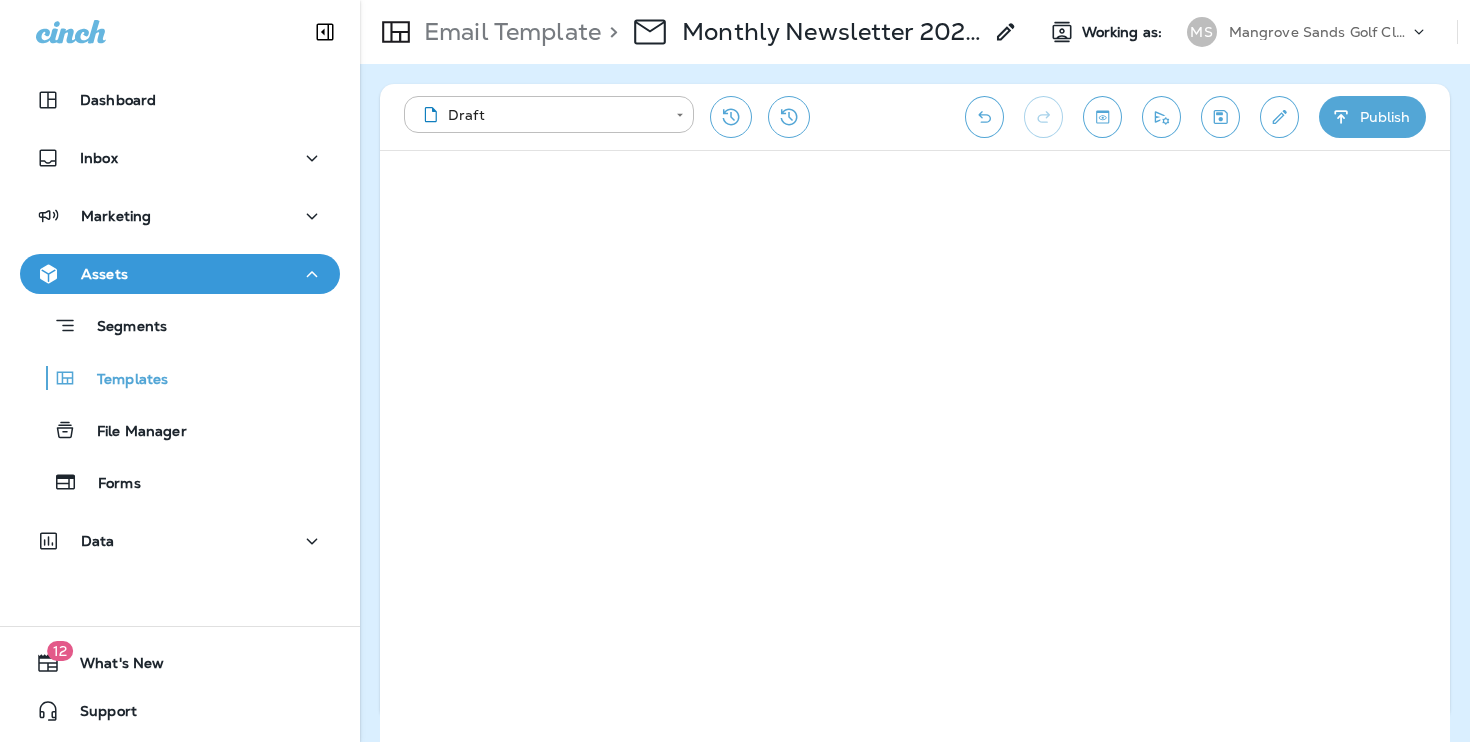 click on "Publish" at bounding box center [1372, 117] 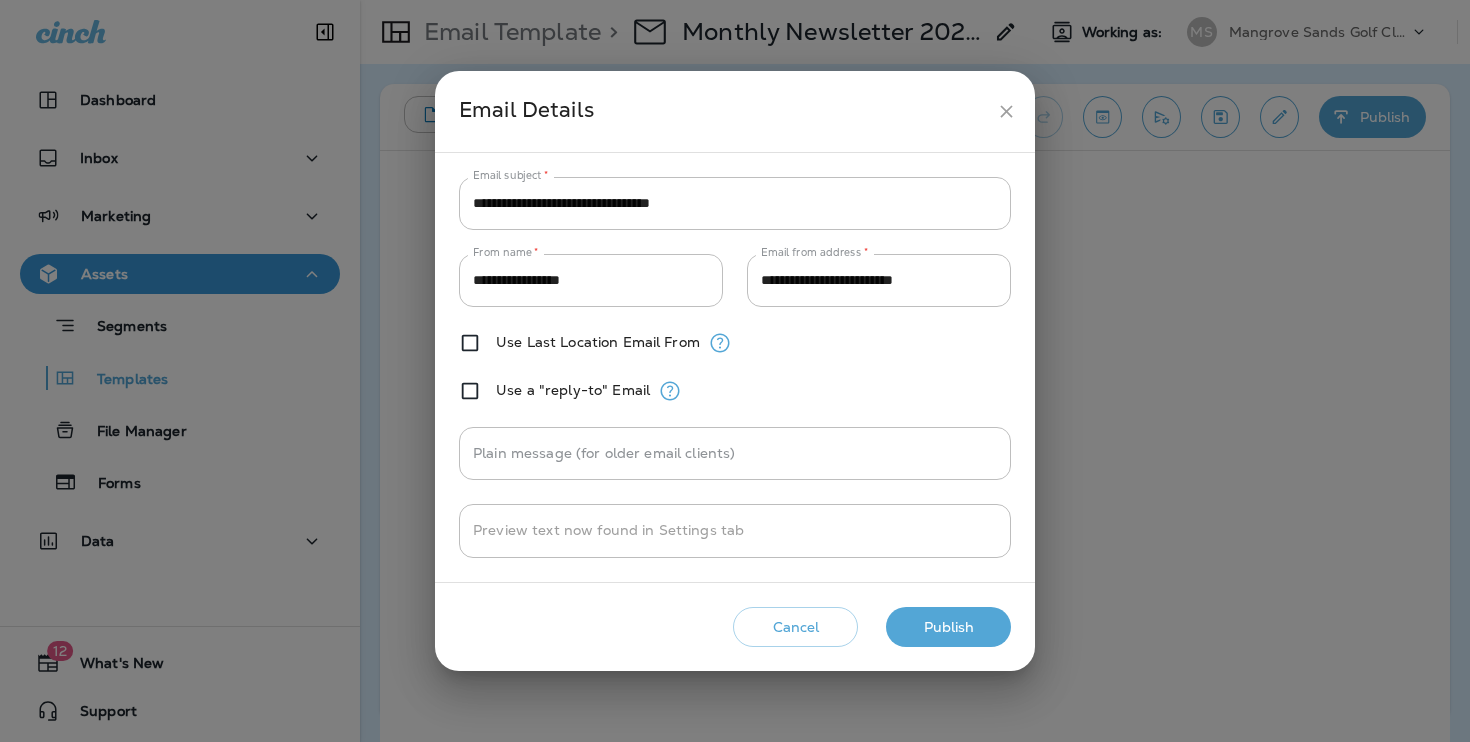 click on "Publish" at bounding box center (948, 627) 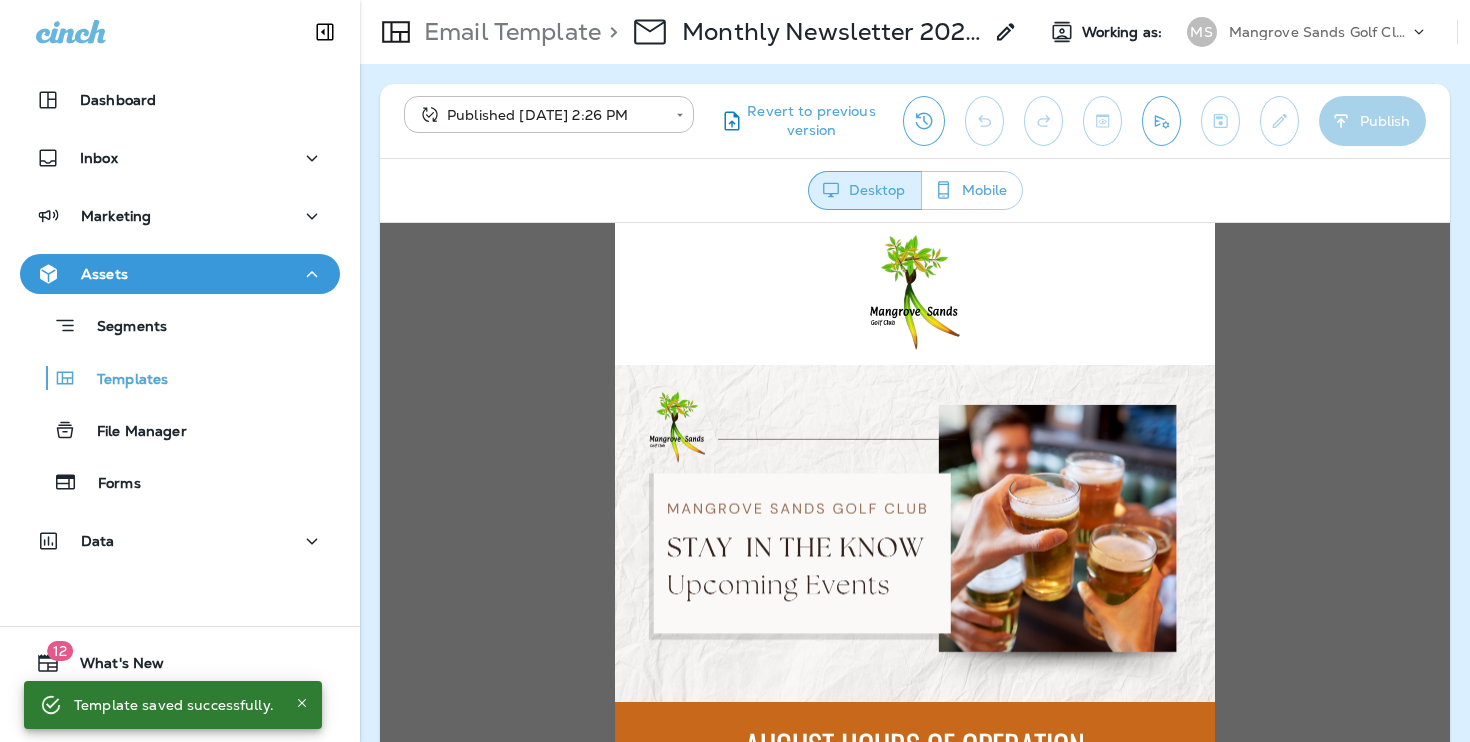 scroll, scrollTop: 0, scrollLeft: 0, axis: both 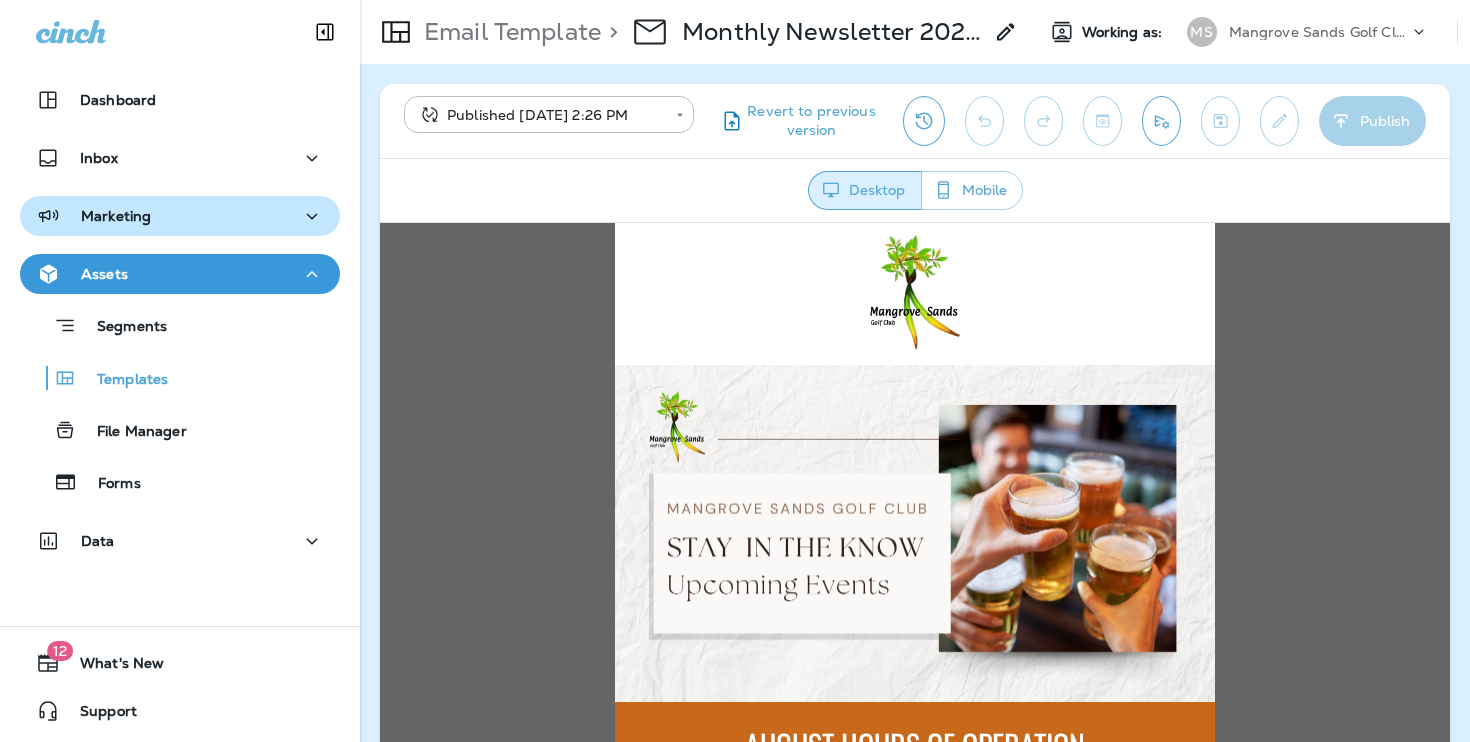 click 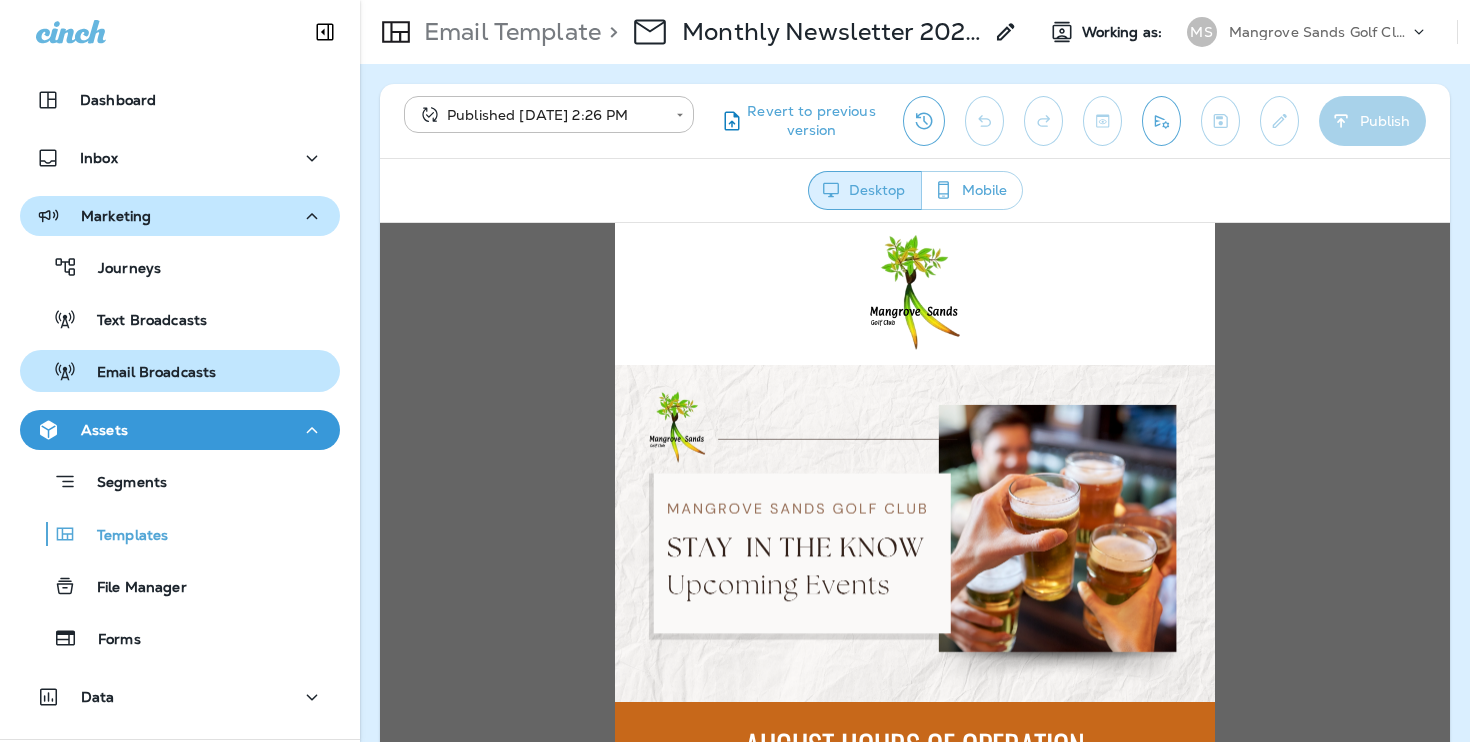 click on "Email Broadcasts" at bounding box center (180, 371) 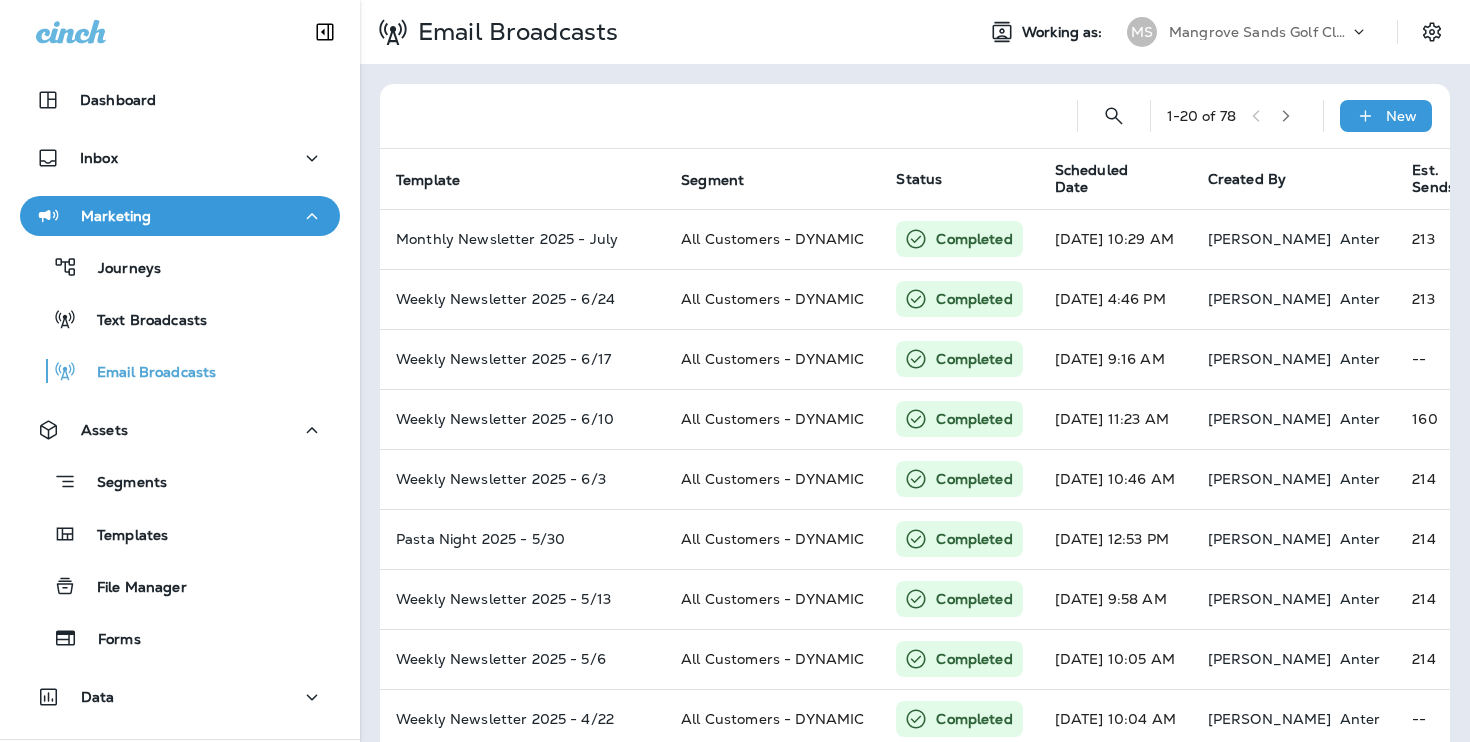 click on "1  -  20   of 78 New" at bounding box center [919, 116] 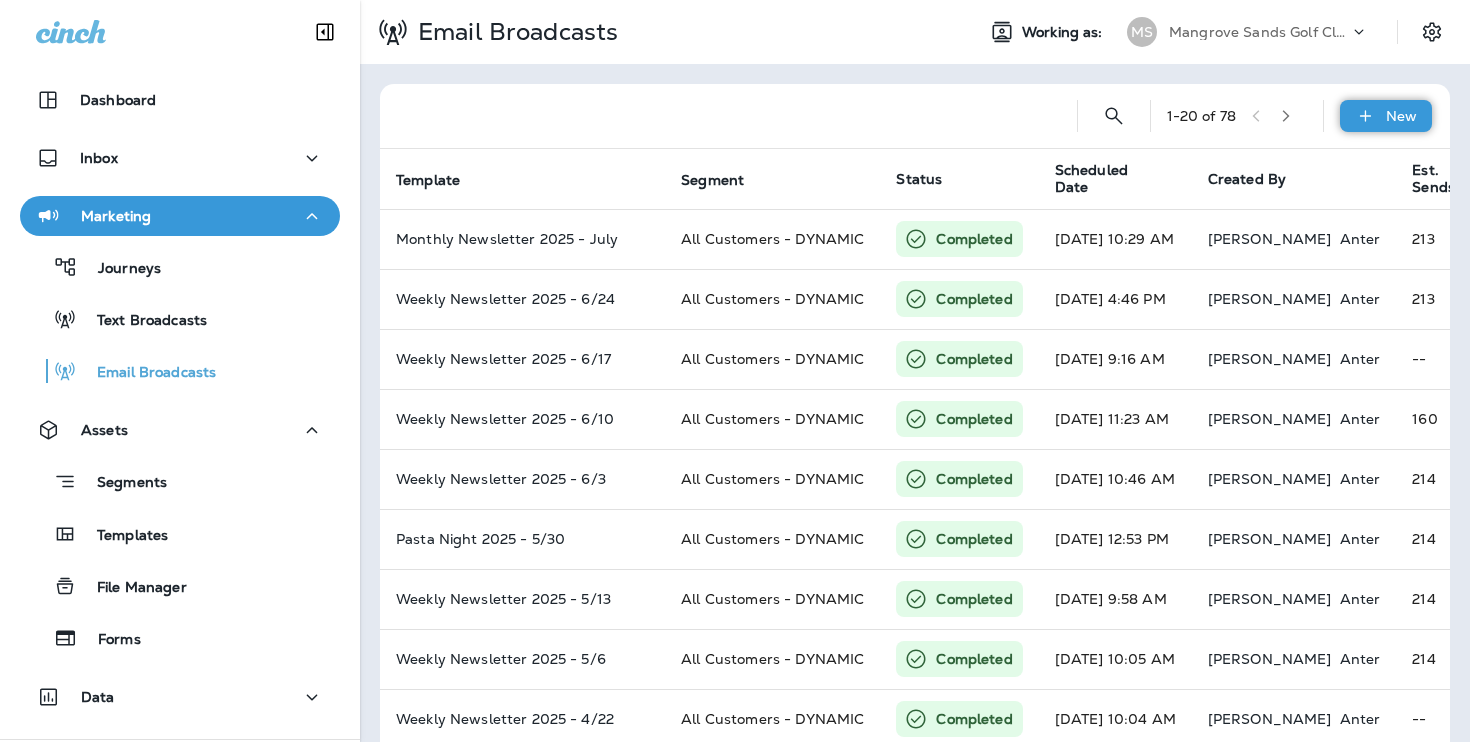 click 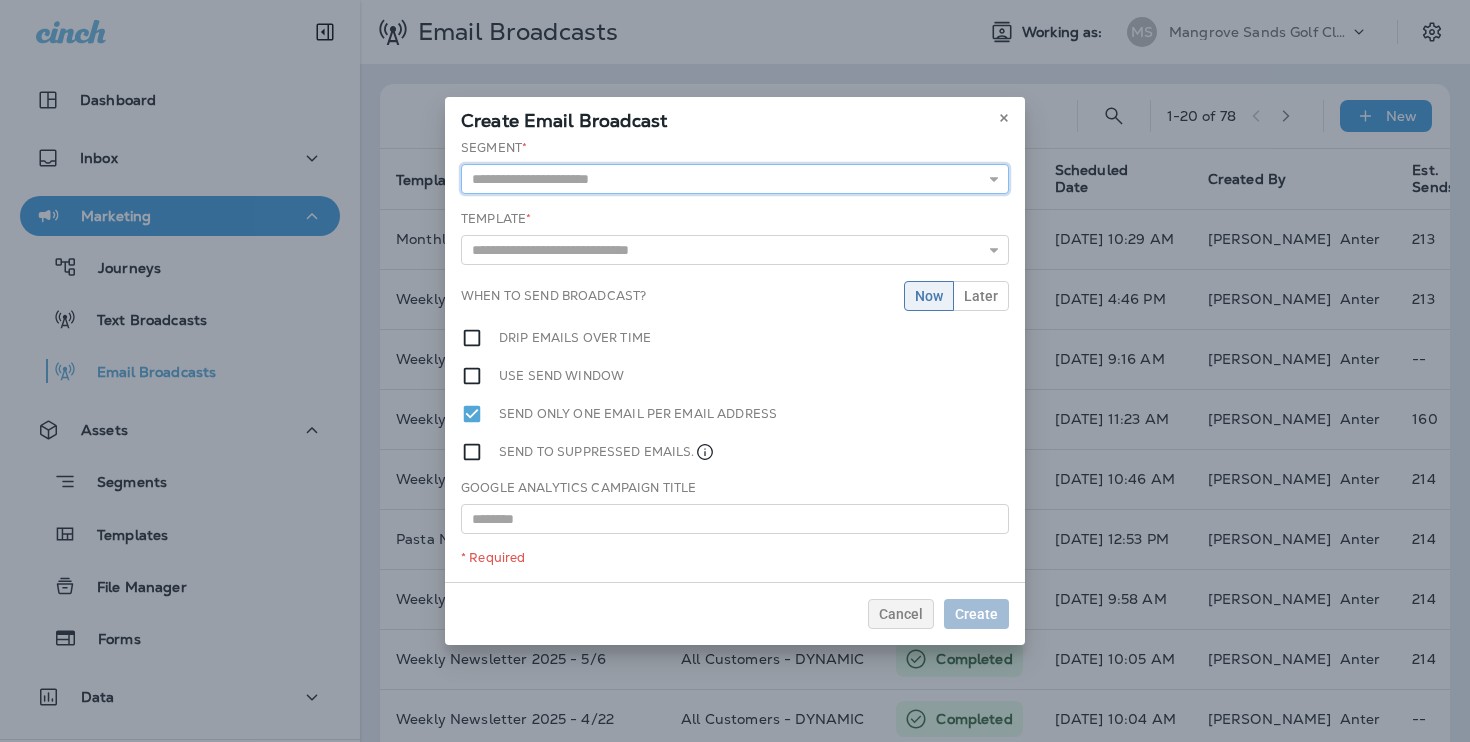 click at bounding box center (735, 179) 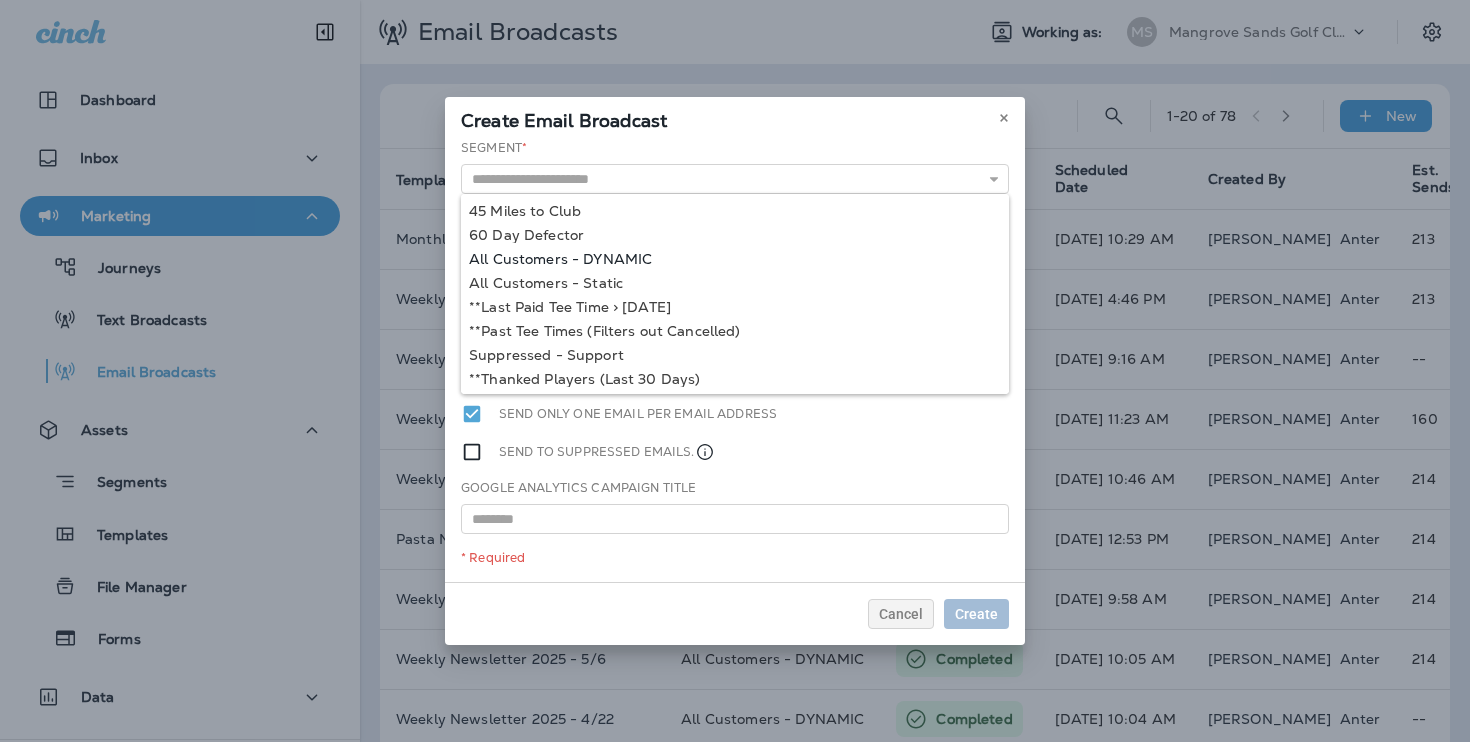 type on "**********" 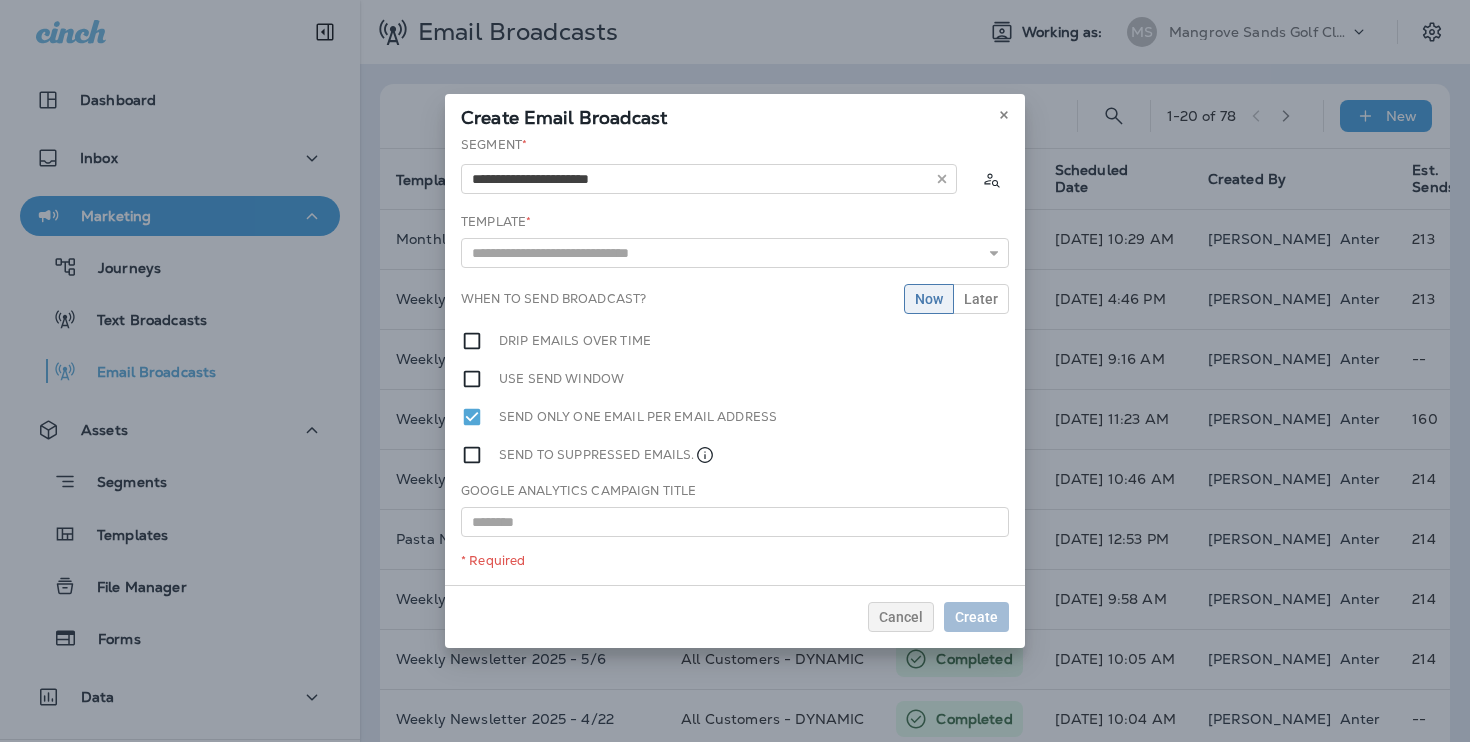 click on "**********" at bounding box center [735, 360] 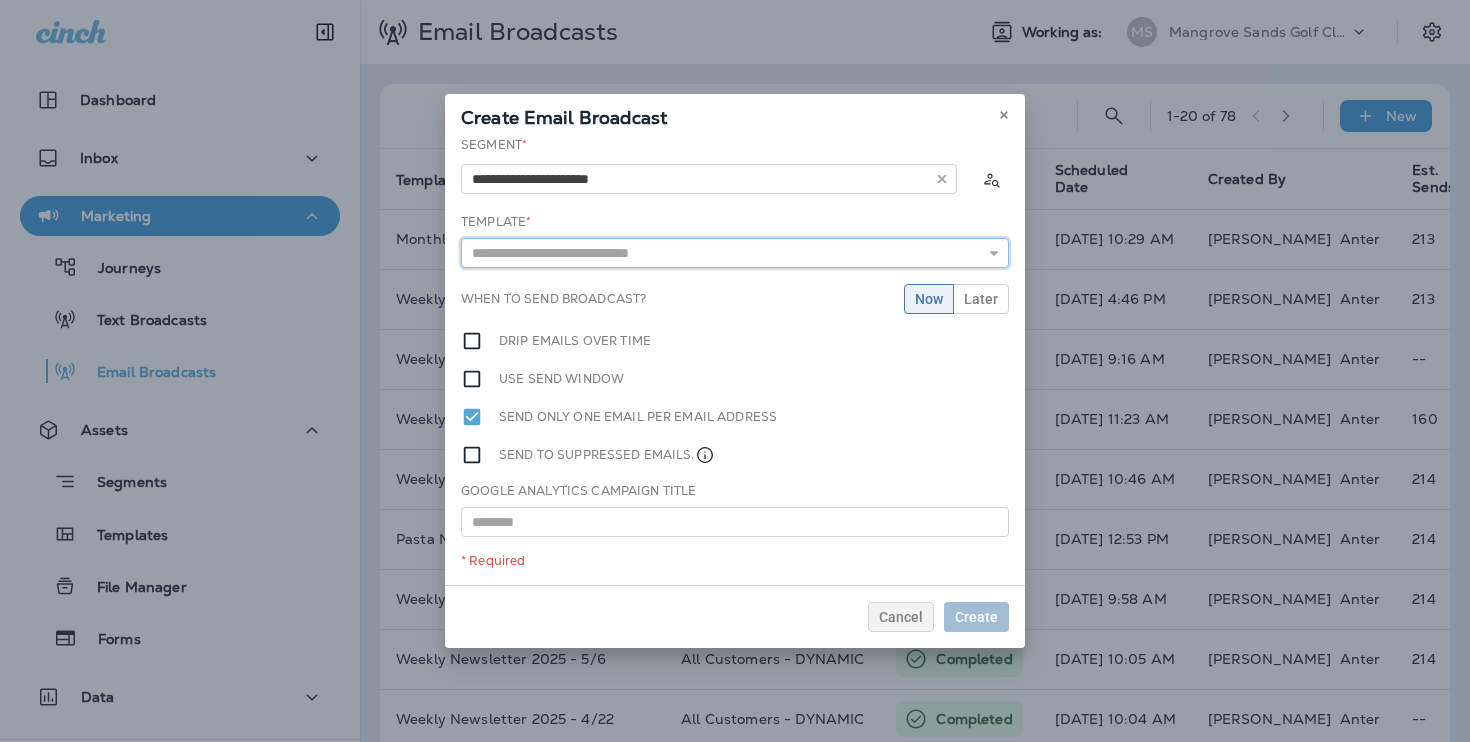 click at bounding box center (735, 253) 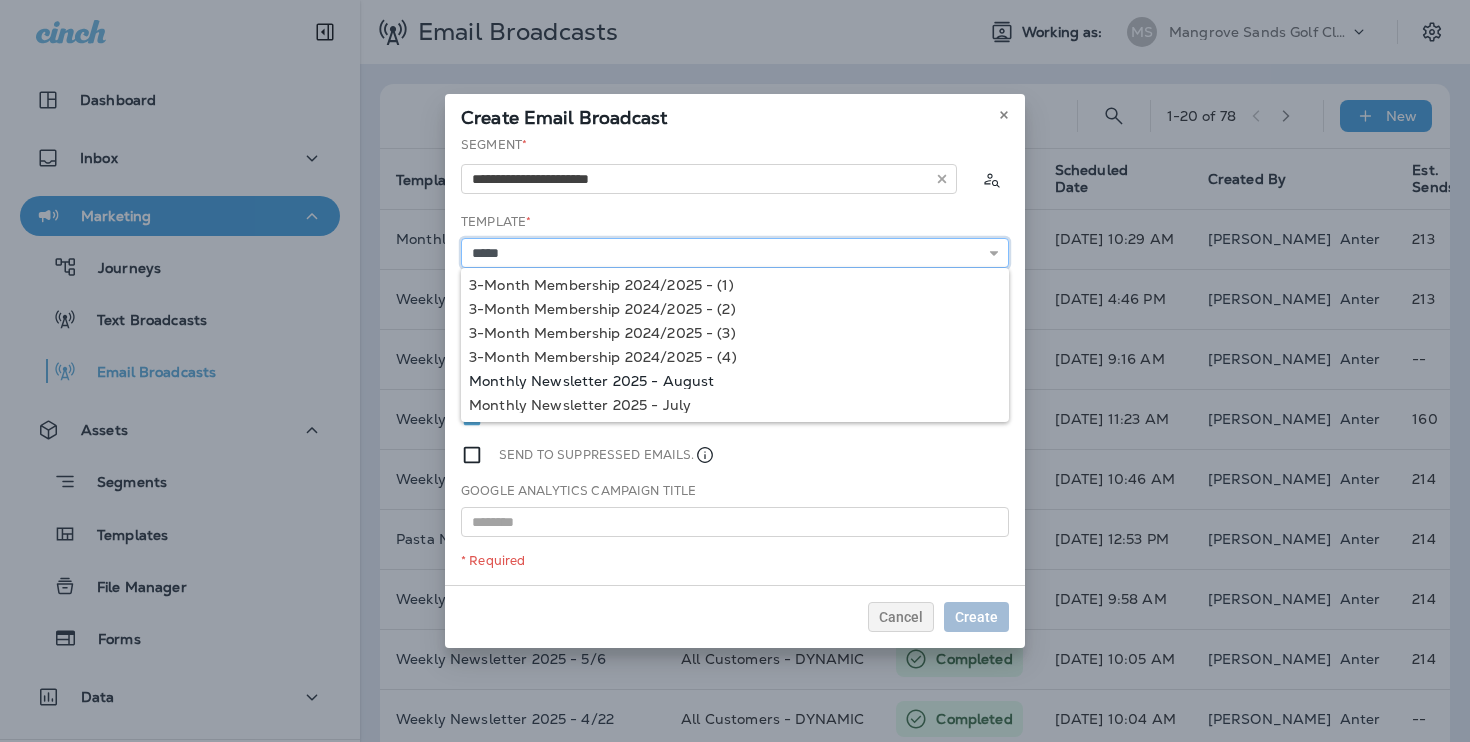 type on "**********" 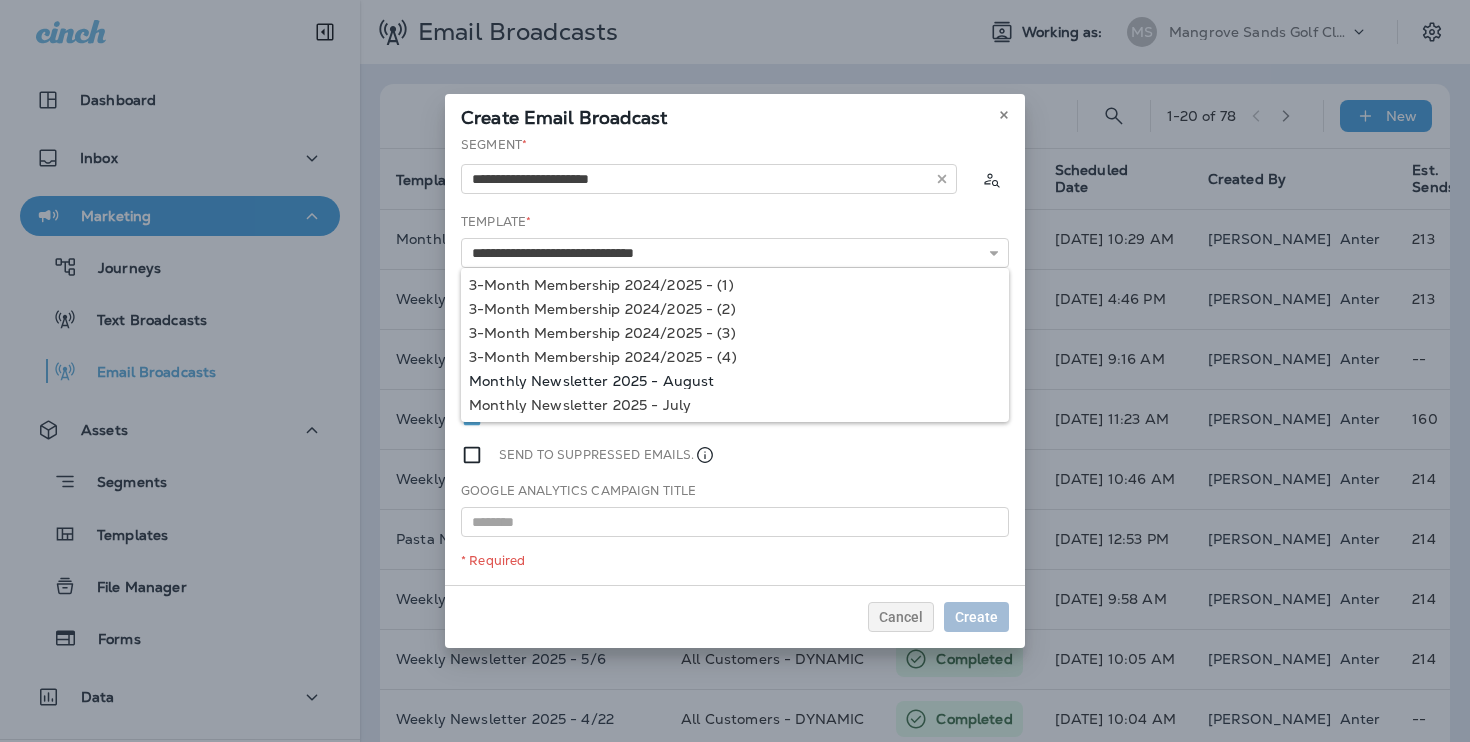 click on "**********" at bounding box center [735, 360] 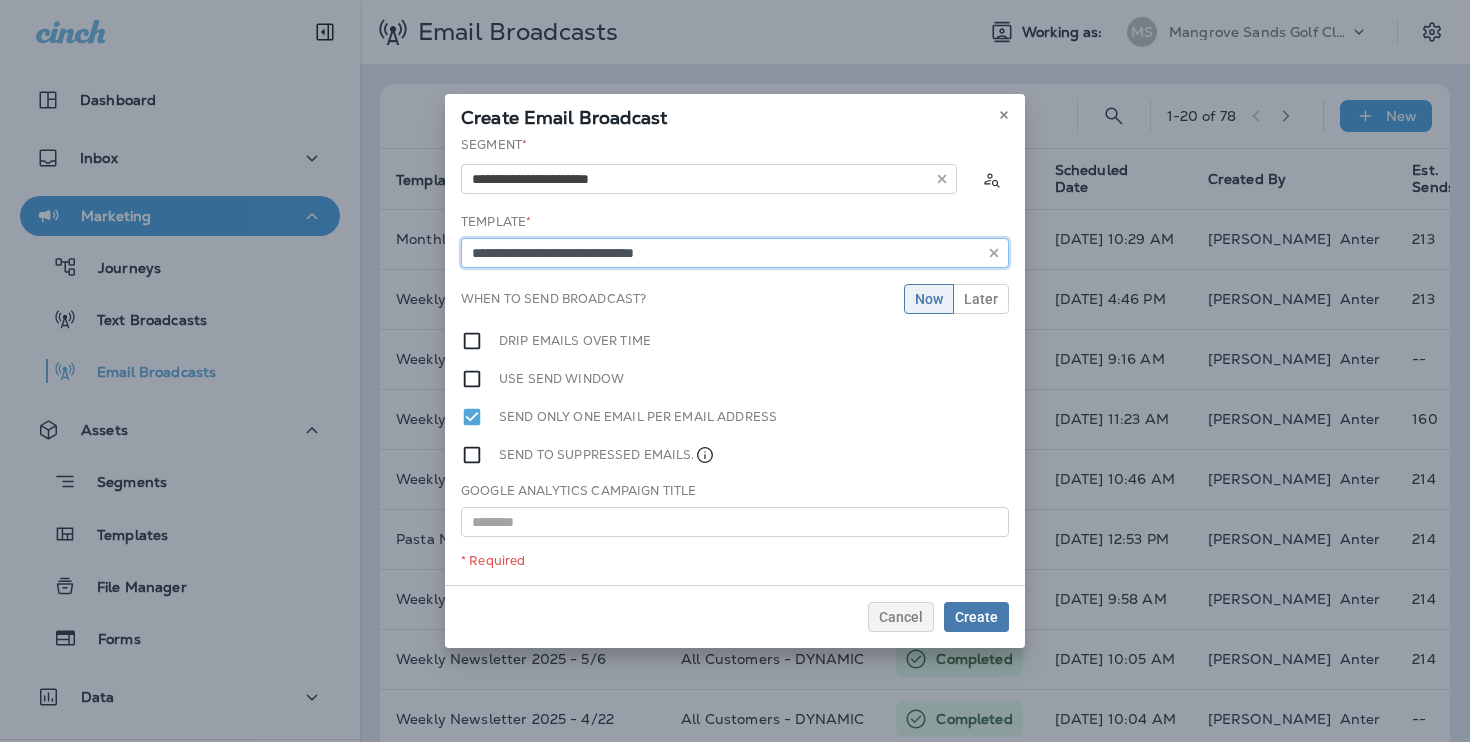 click on "**********" at bounding box center [735, 253] 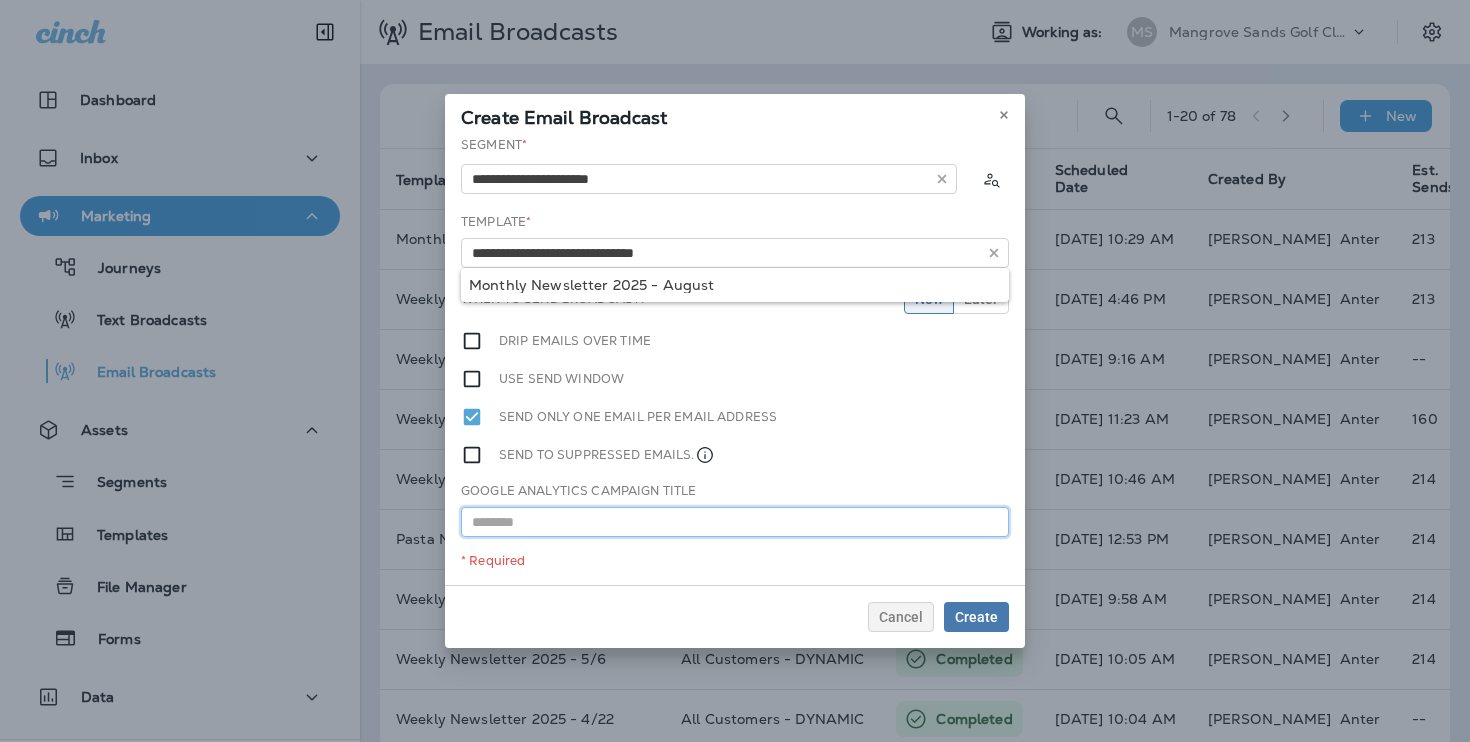 click at bounding box center (735, 522) 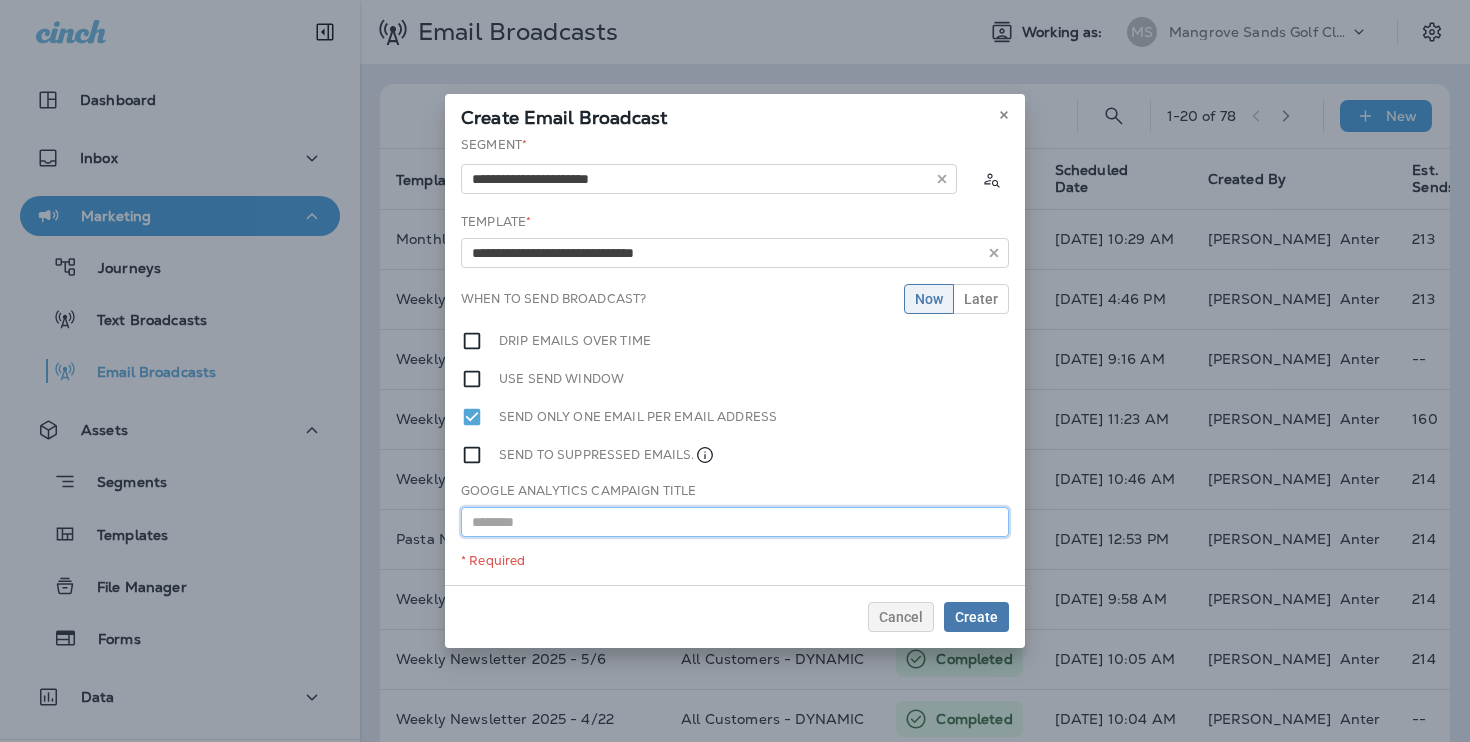 paste on "**********" 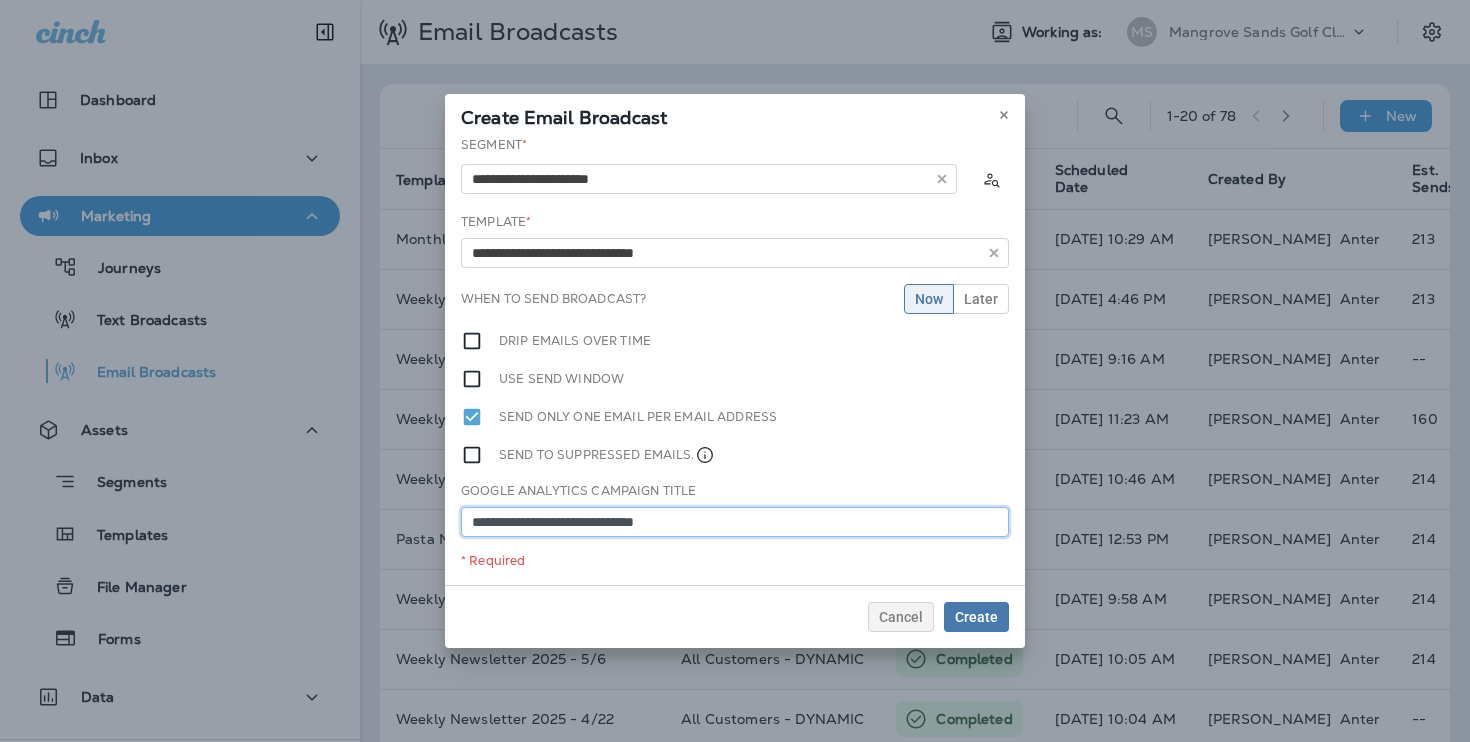 type on "**********" 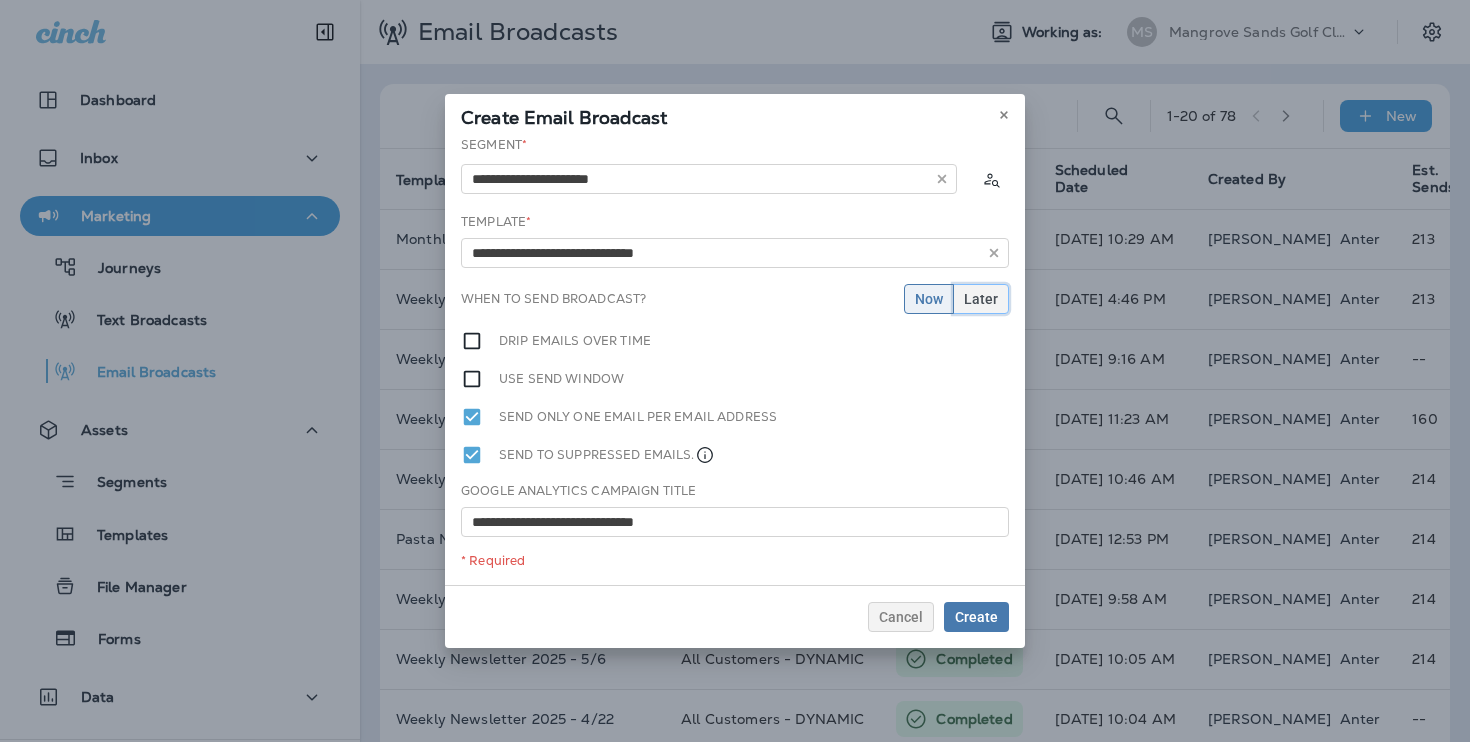 click on "Later" at bounding box center (981, 299) 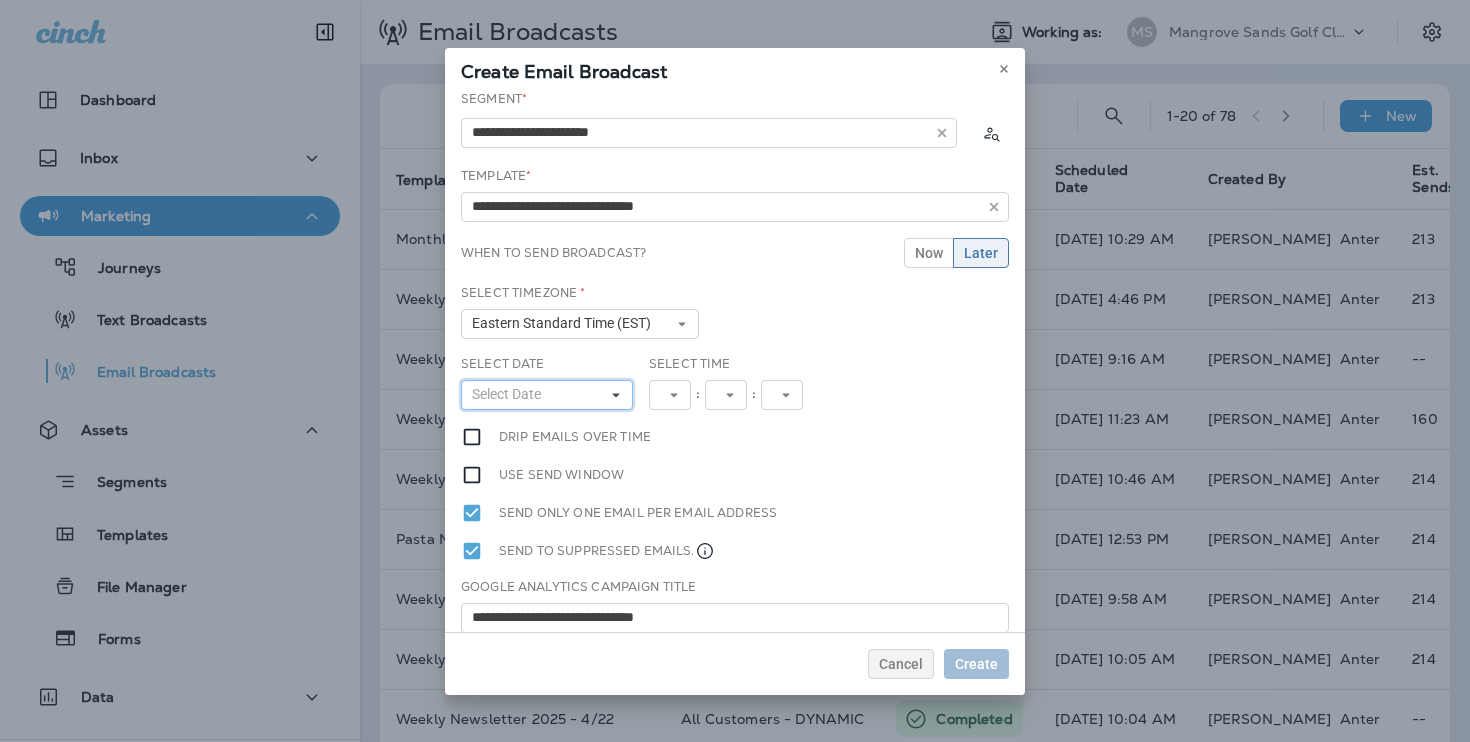 click on "Select Date" at bounding box center (547, 395) 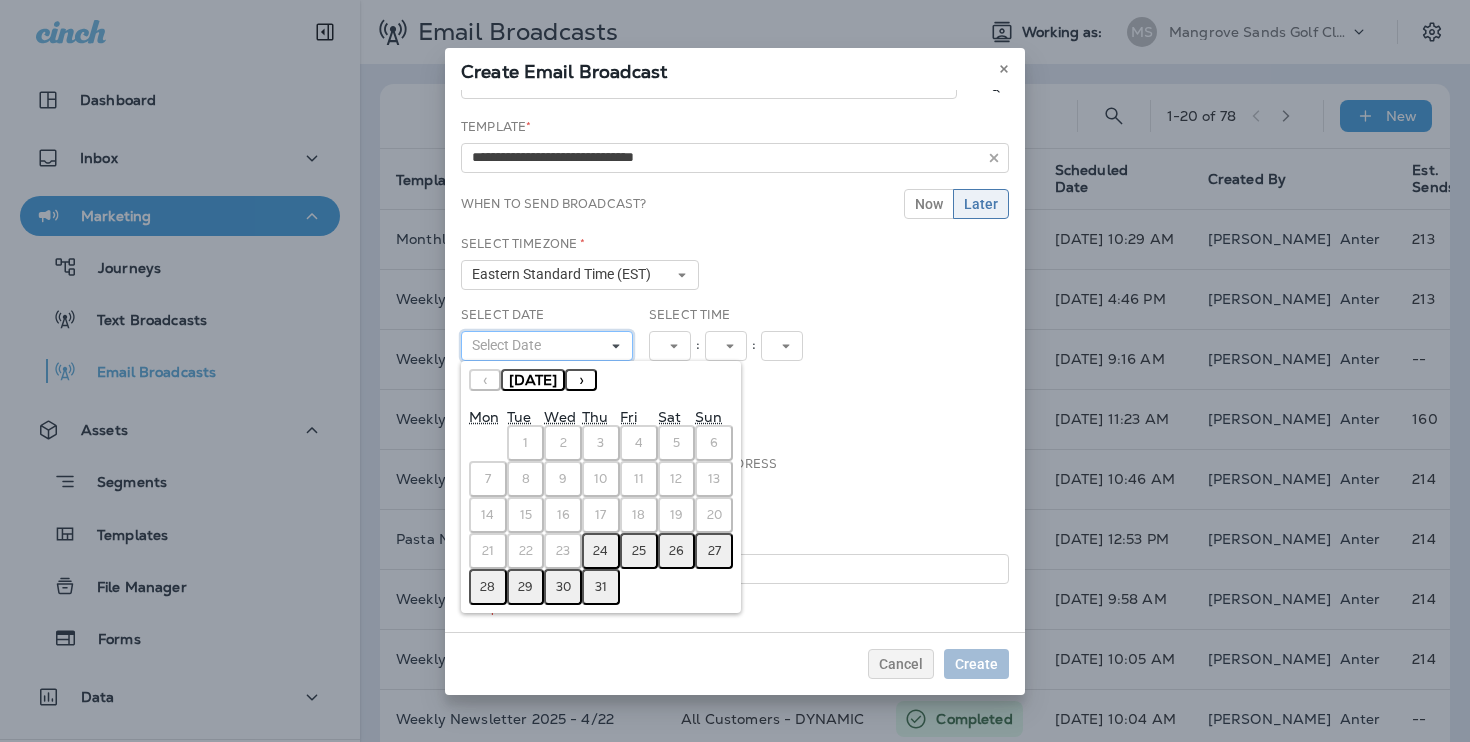 scroll, scrollTop: 46, scrollLeft: 0, axis: vertical 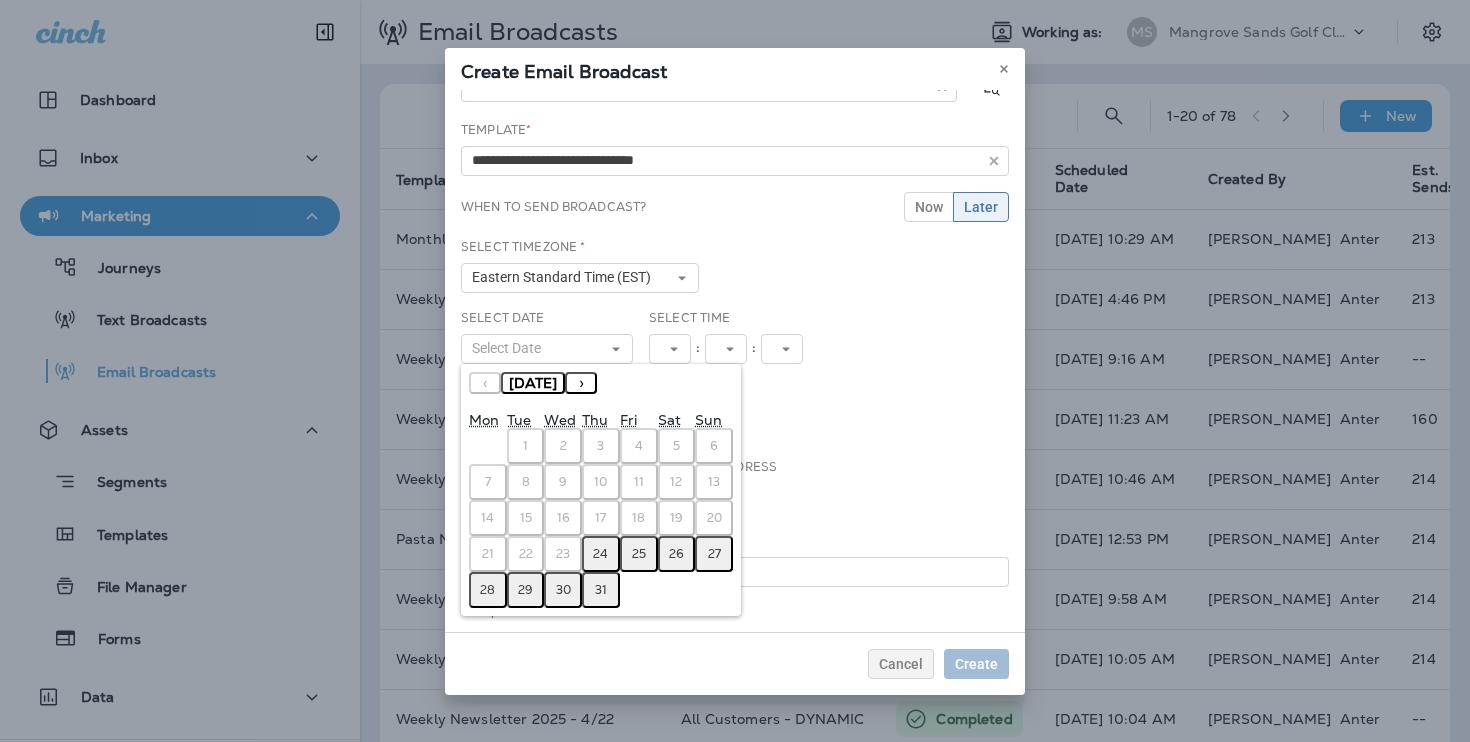 click on "25" at bounding box center [639, 554] 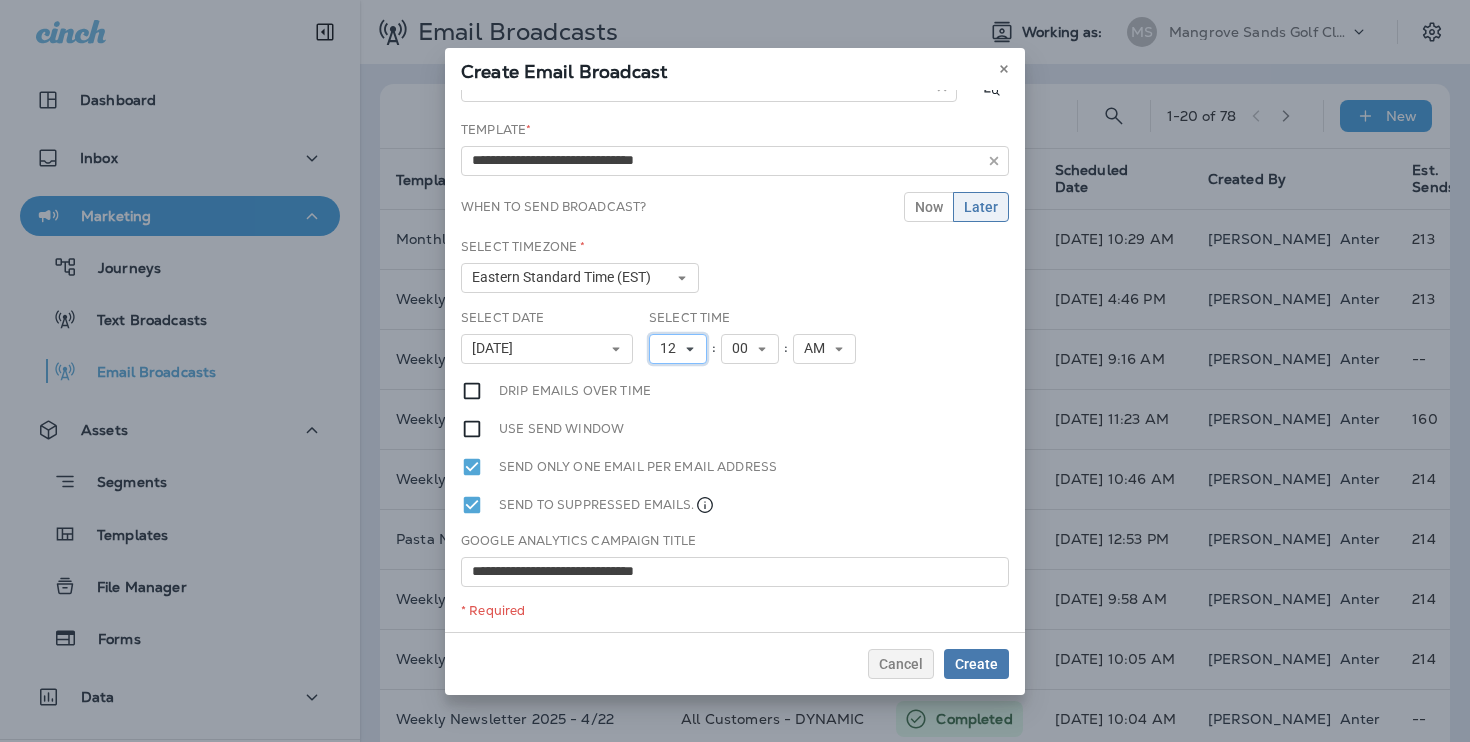 click 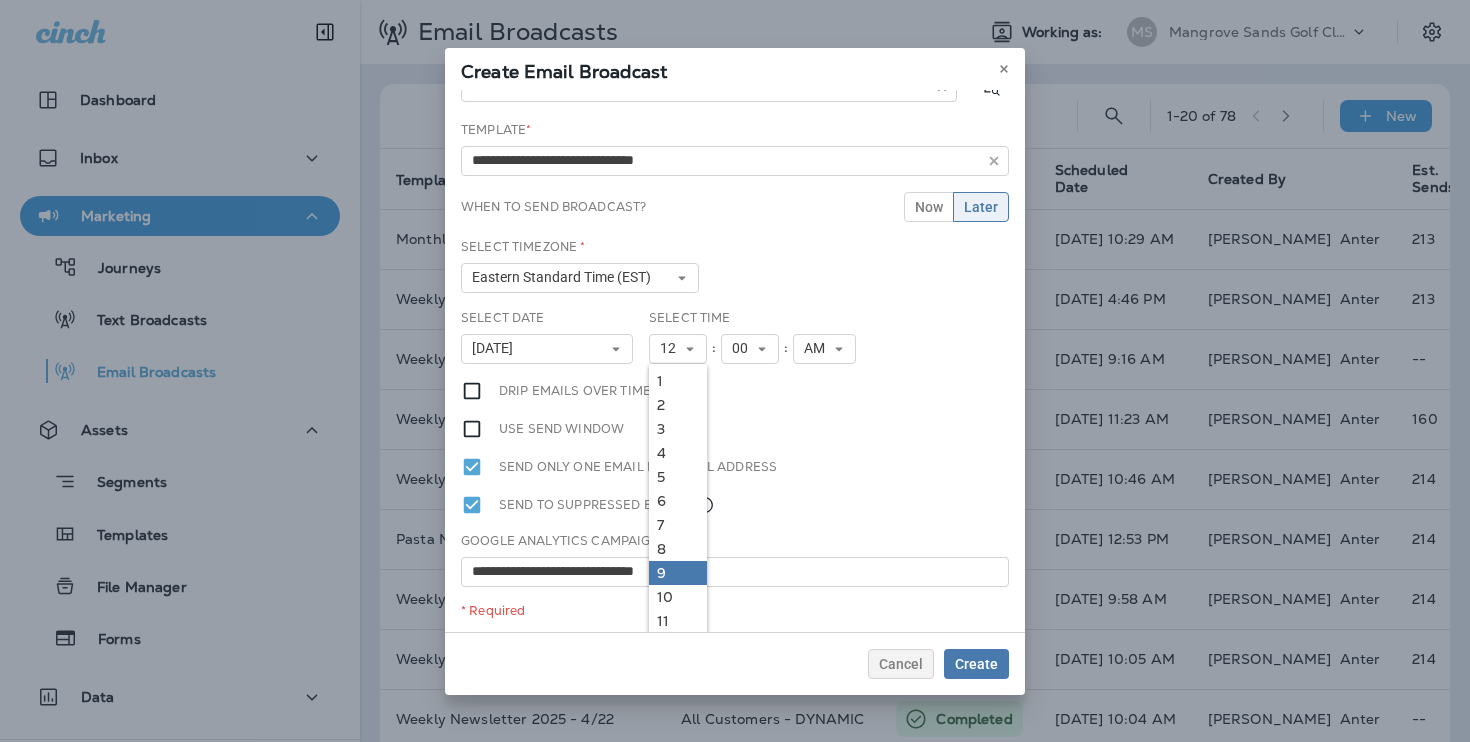 click on "9" at bounding box center [678, 573] 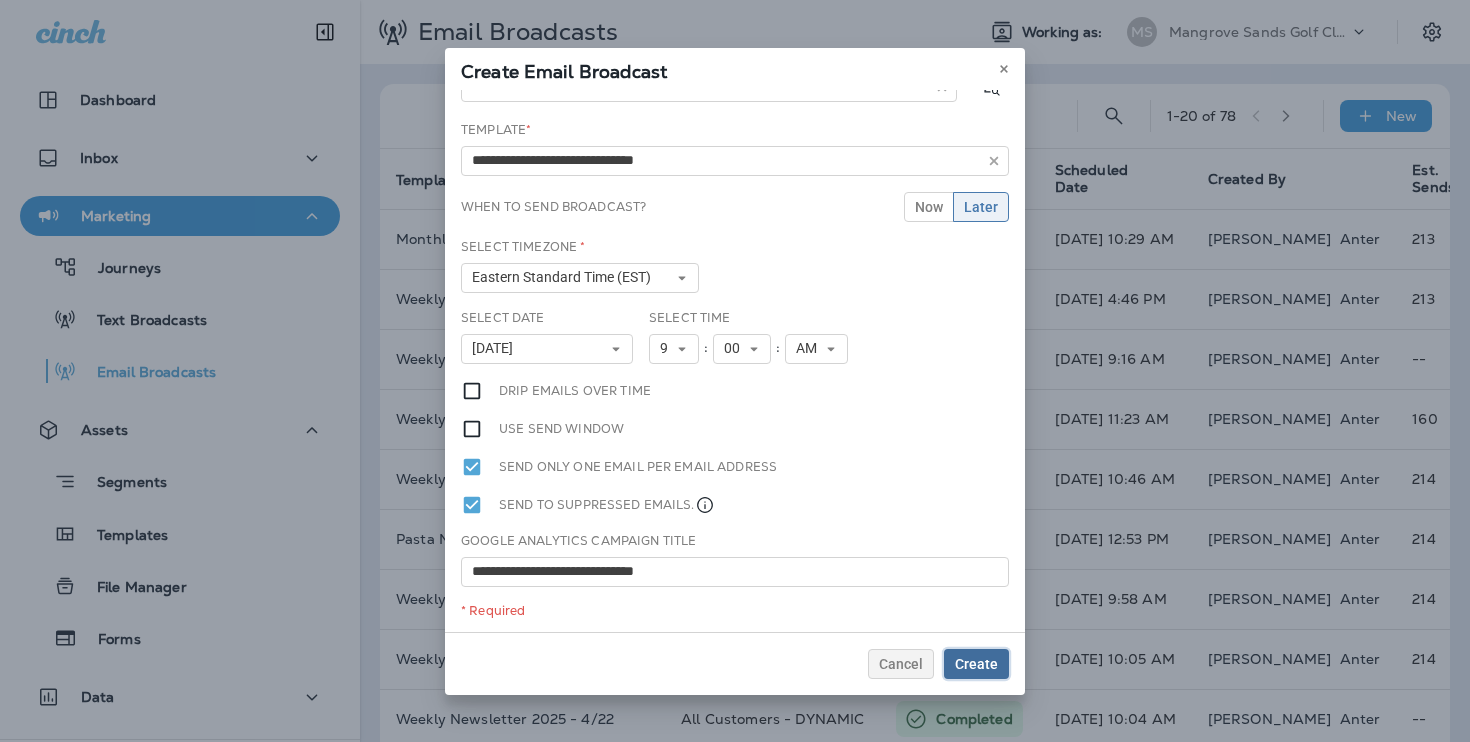 click on "Create" at bounding box center (976, 664) 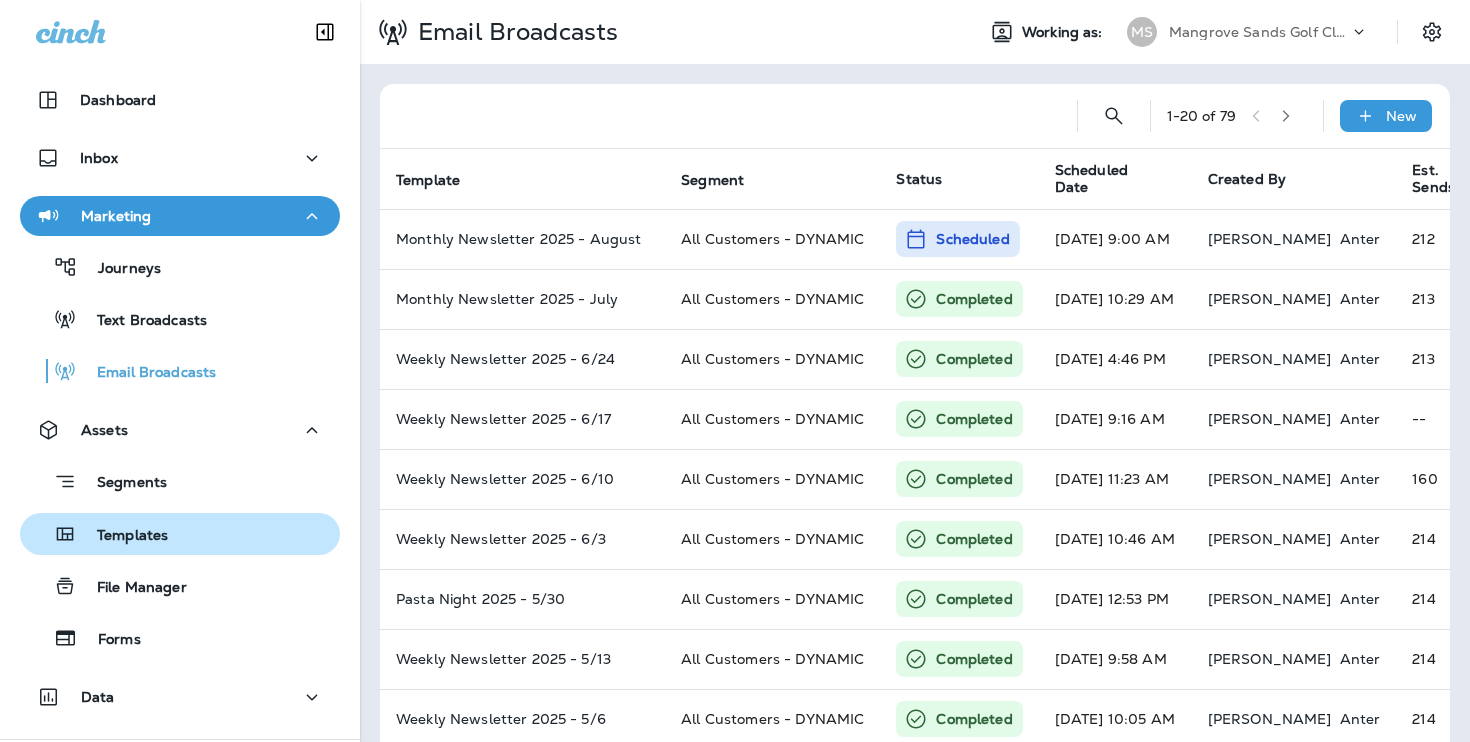 click on "Templates" at bounding box center (180, 534) 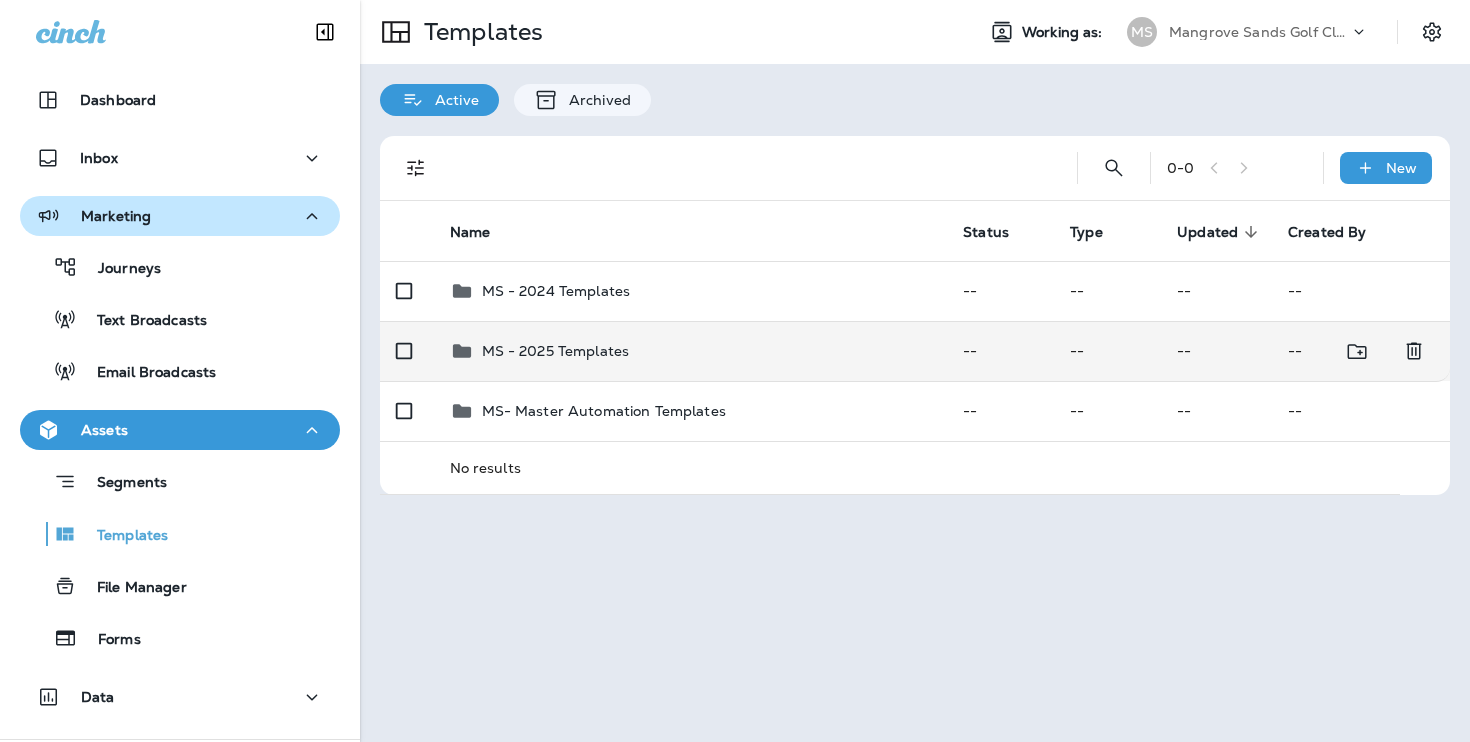 click on "MS - 2025 Templates" at bounding box center (691, 351) 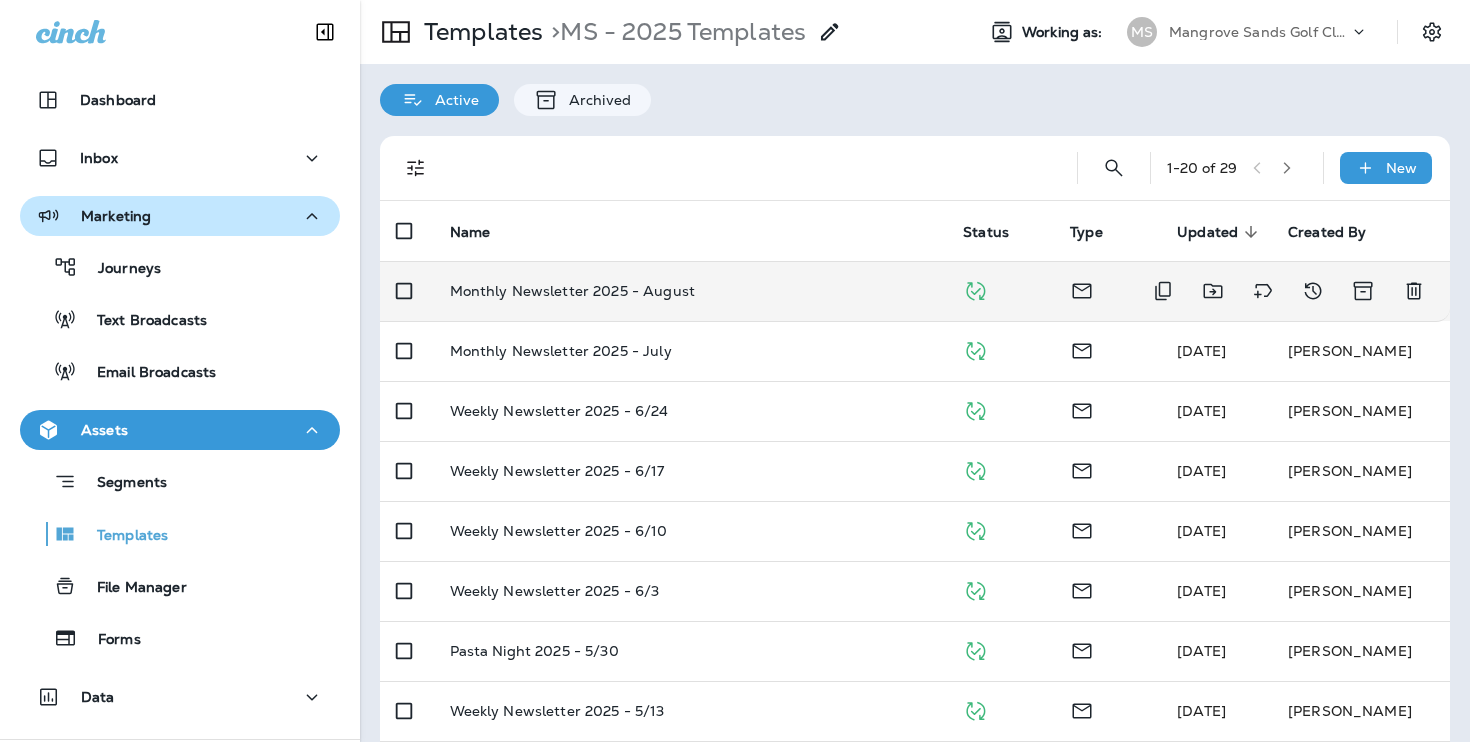click on "Monthly Newsletter 2025 - August" at bounding box center (691, 291) 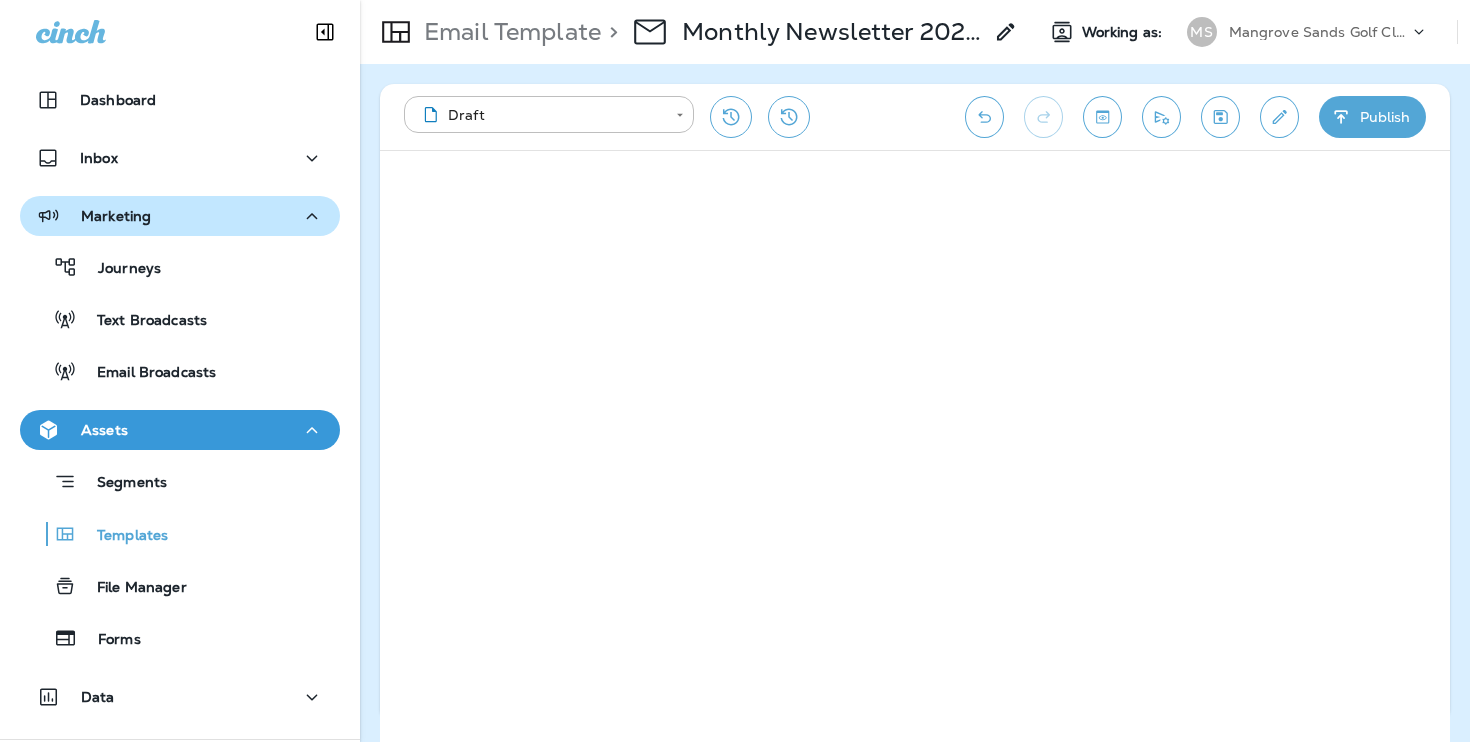 click 